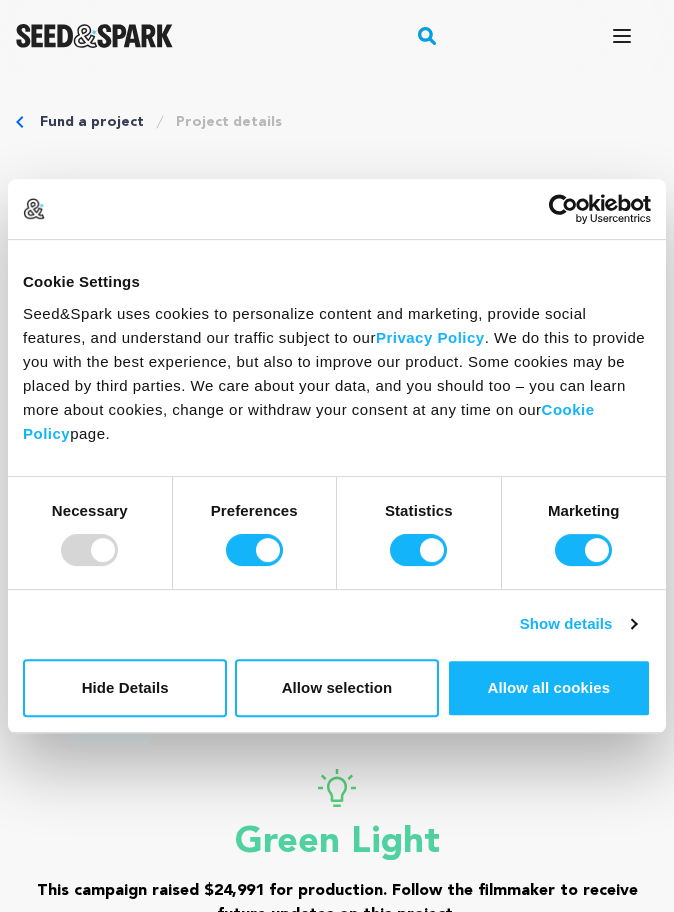 scroll, scrollTop: 0, scrollLeft: 0, axis: both 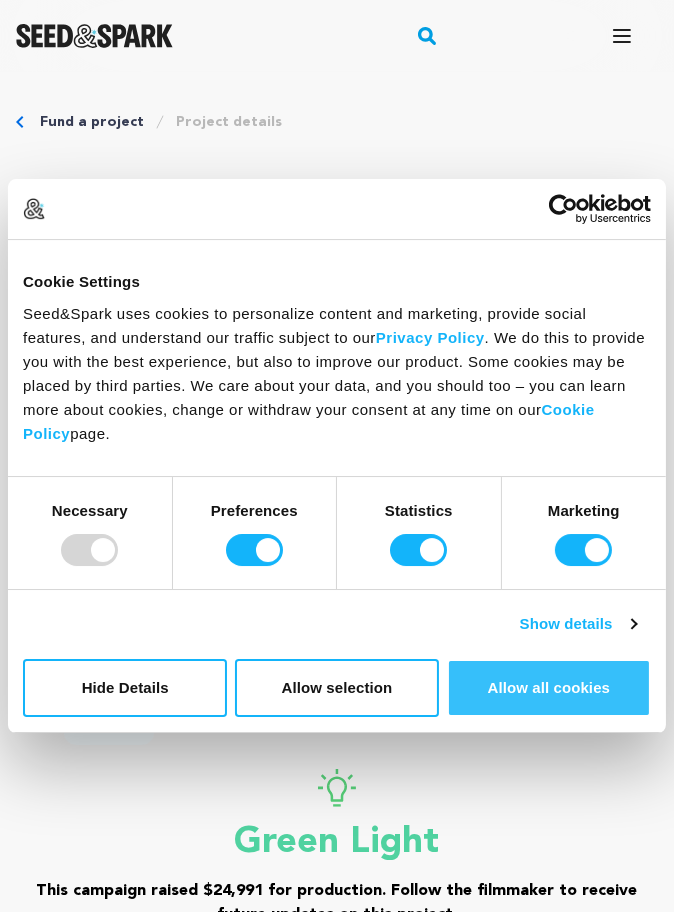click on "Allow all cookies" at bounding box center (549, 688) 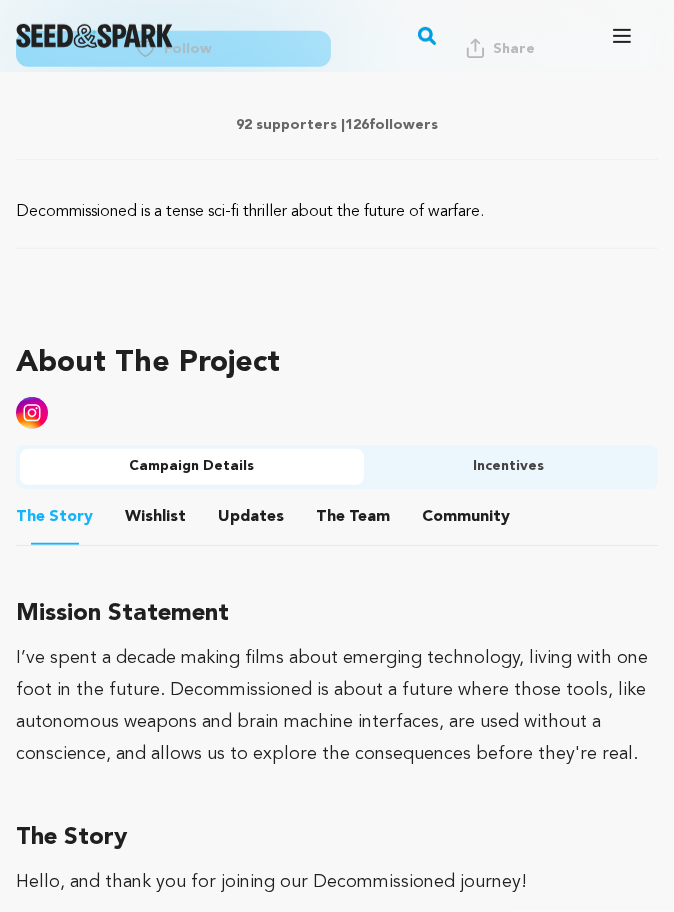 scroll, scrollTop: 928, scrollLeft: 0, axis: vertical 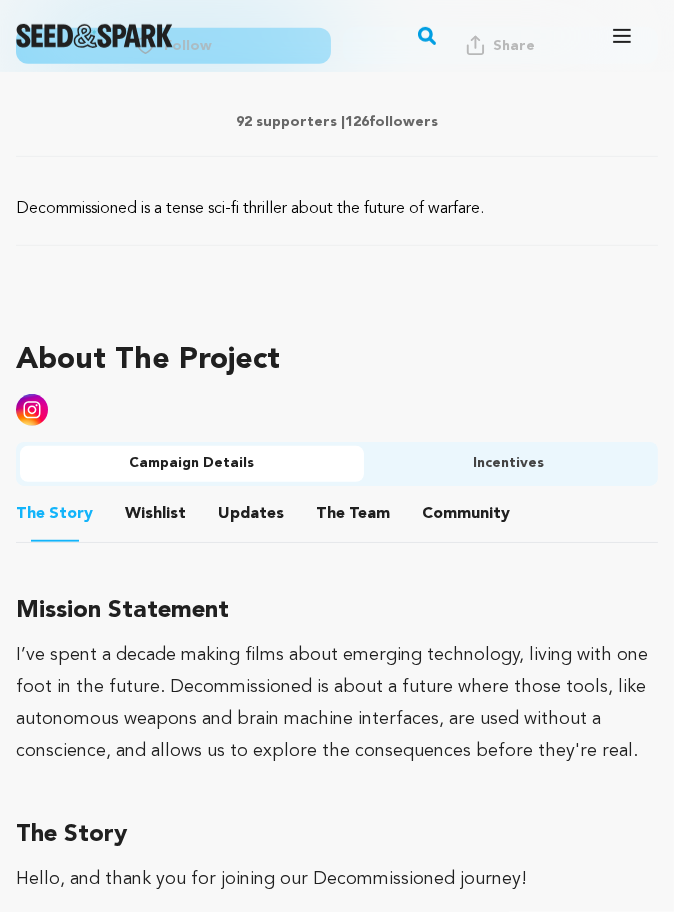 click on "Incentives" at bounding box center (509, 464) 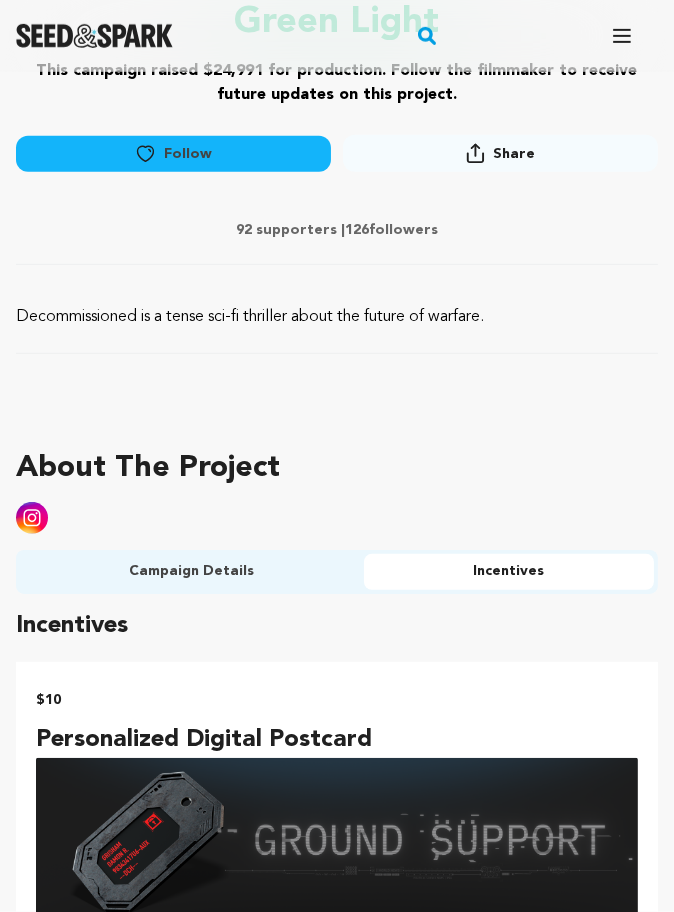 scroll, scrollTop: 821, scrollLeft: 0, axis: vertical 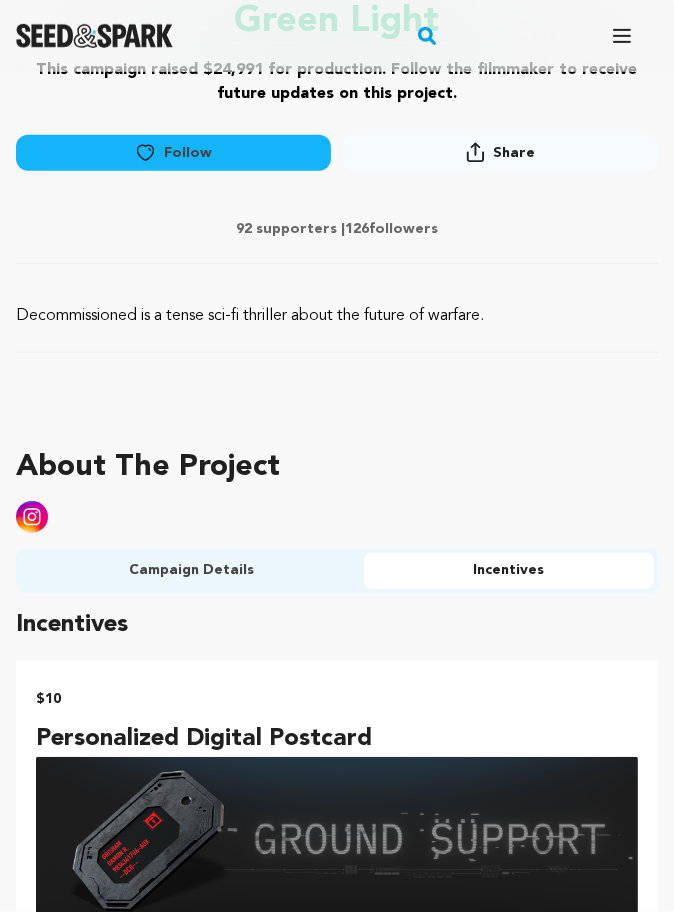 click on "Campaign Details" at bounding box center [192, 571] 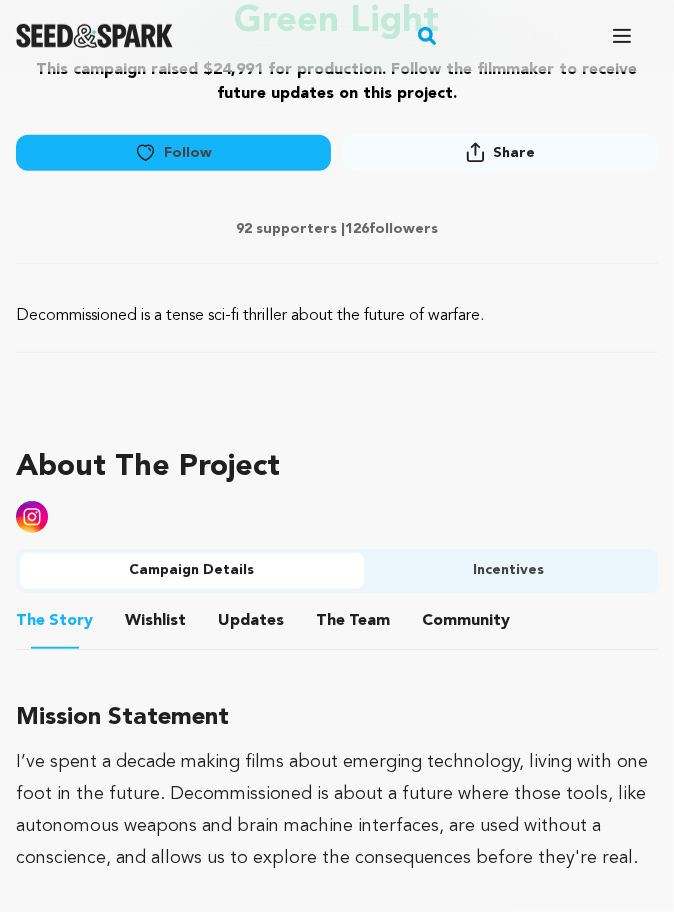 click on "Updates" at bounding box center [251, 625] 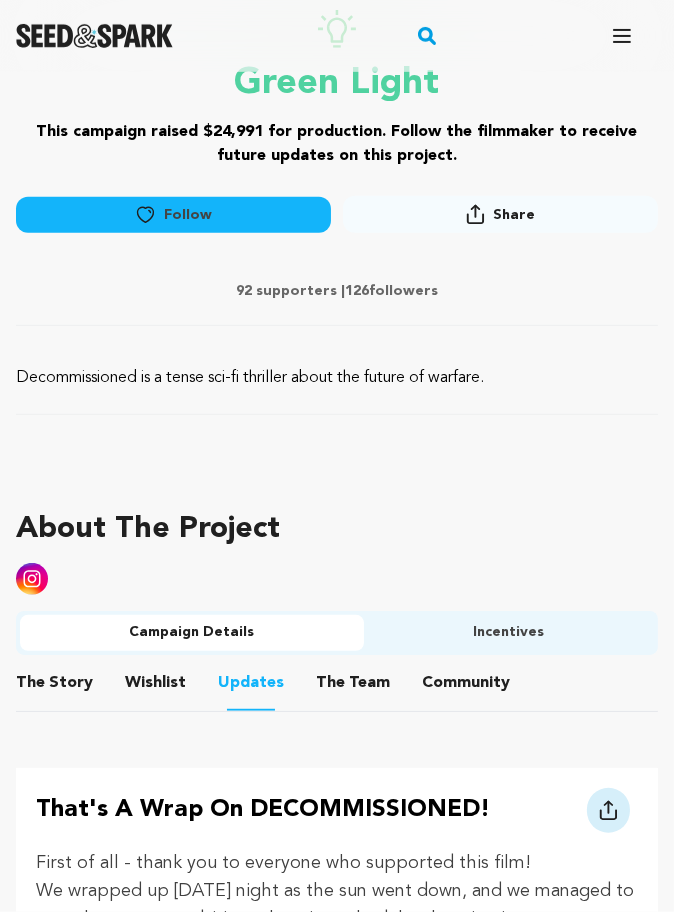 scroll, scrollTop: 715, scrollLeft: 0, axis: vertical 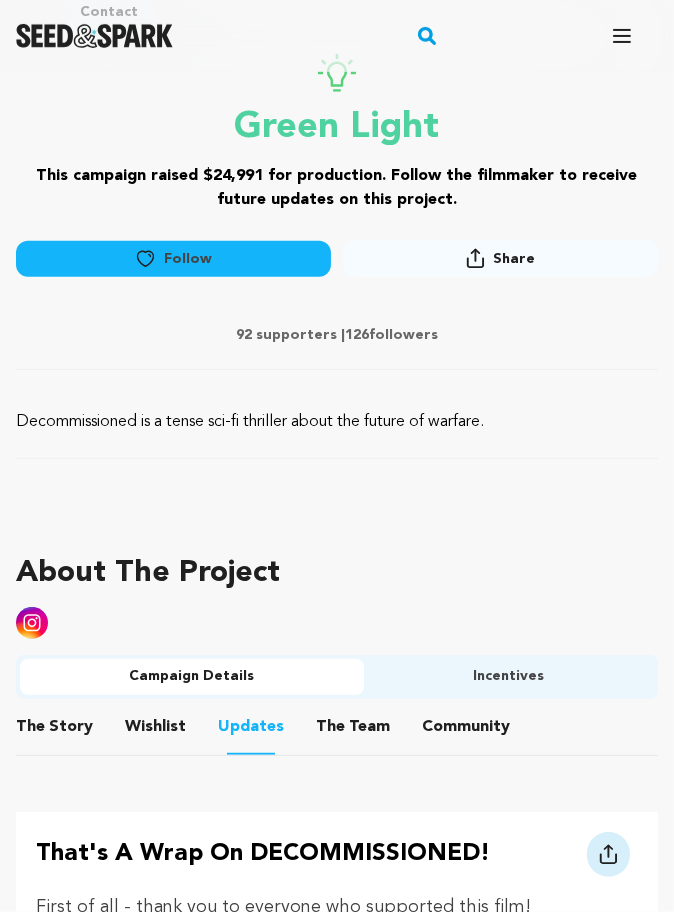 click on "Wishlist" at bounding box center (156, 731) 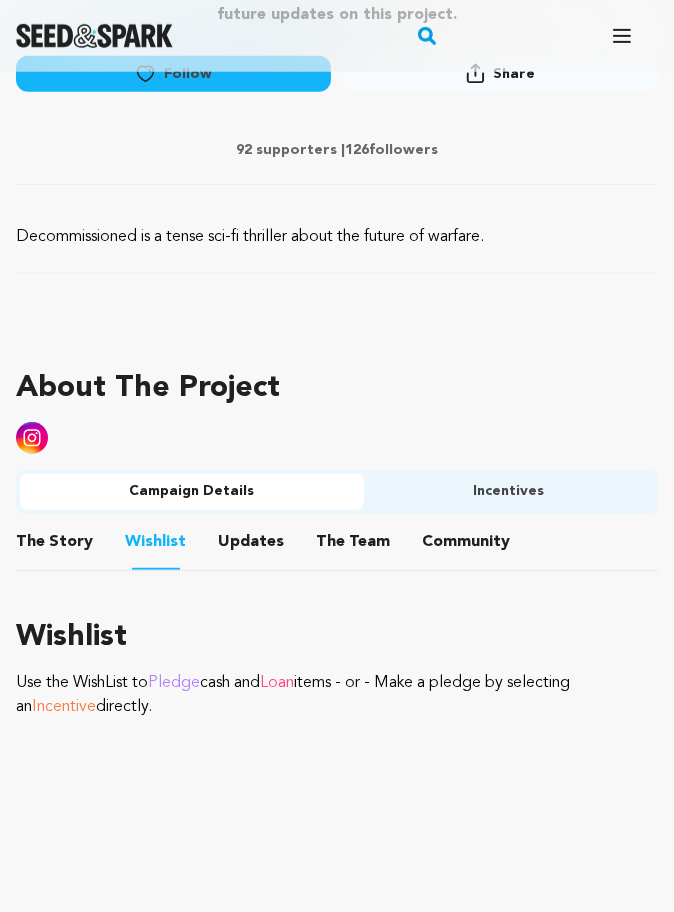 scroll, scrollTop: 909, scrollLeft: 0, axis: vertical 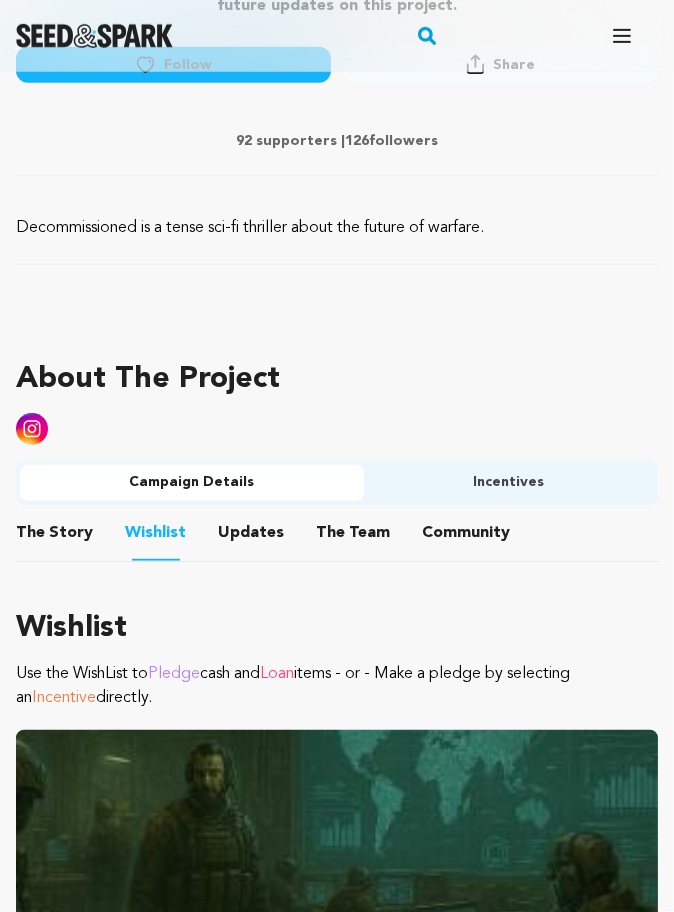click on "The Story" at bounding box center (55, 537) 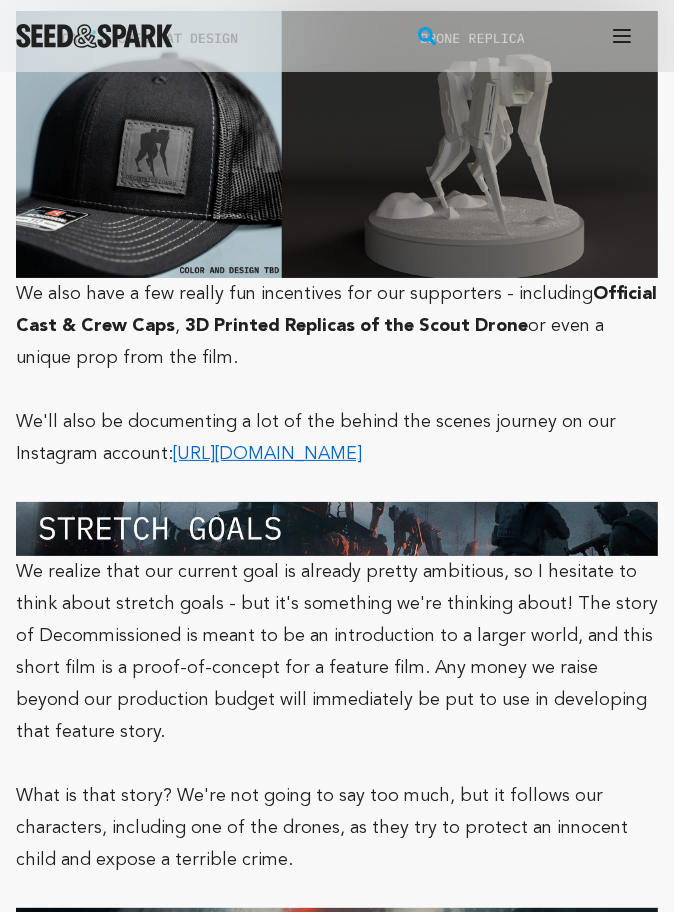 scroll, scrollTop: 6569, scrollLeft: 0, axis: vertical 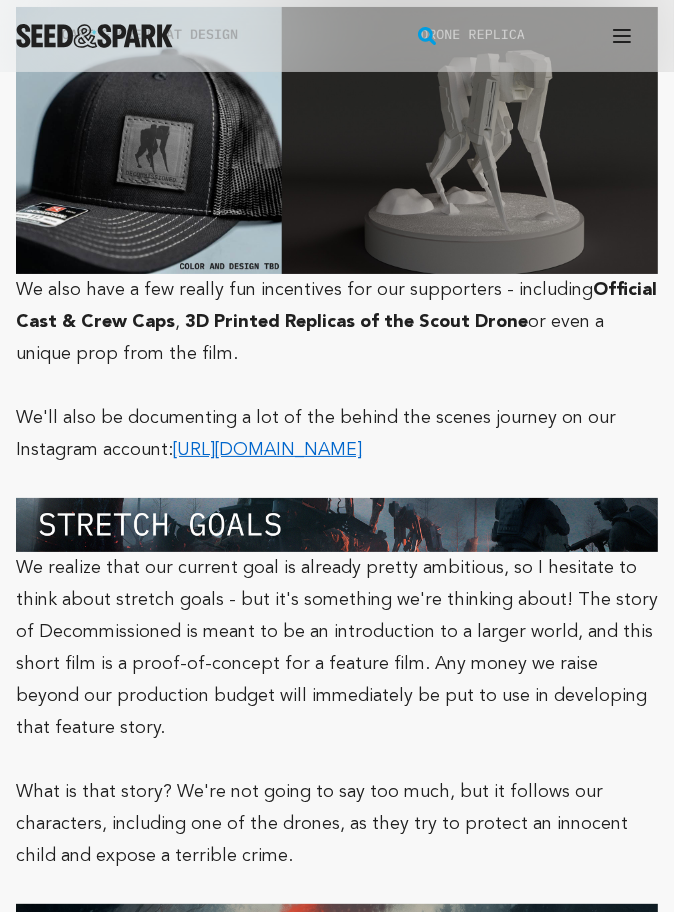 click at bounding box center (337, 1037) 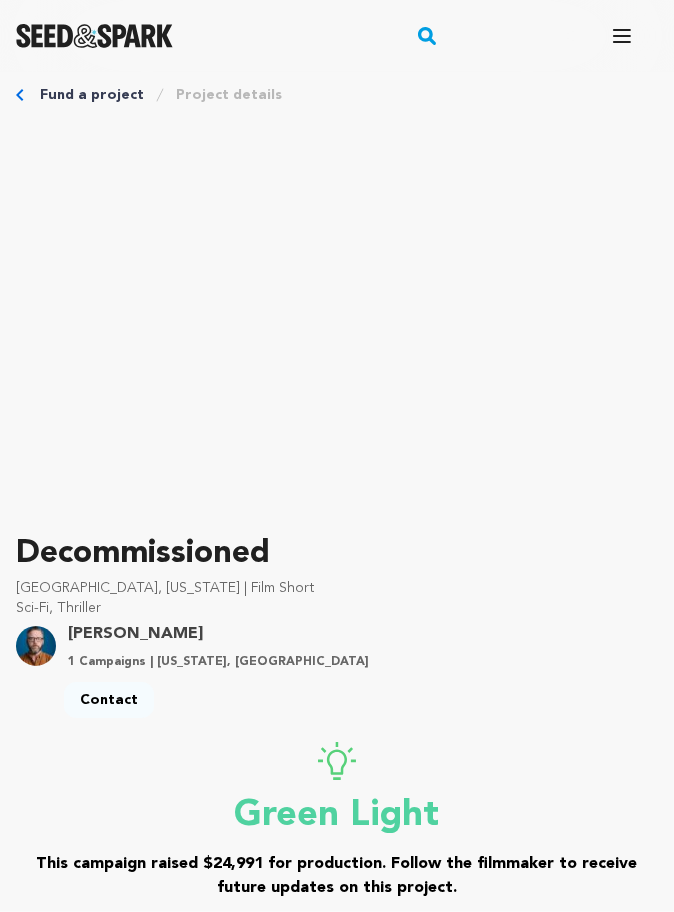 scroll, scrollTop: 0, scrollLeft: 0, axis: both 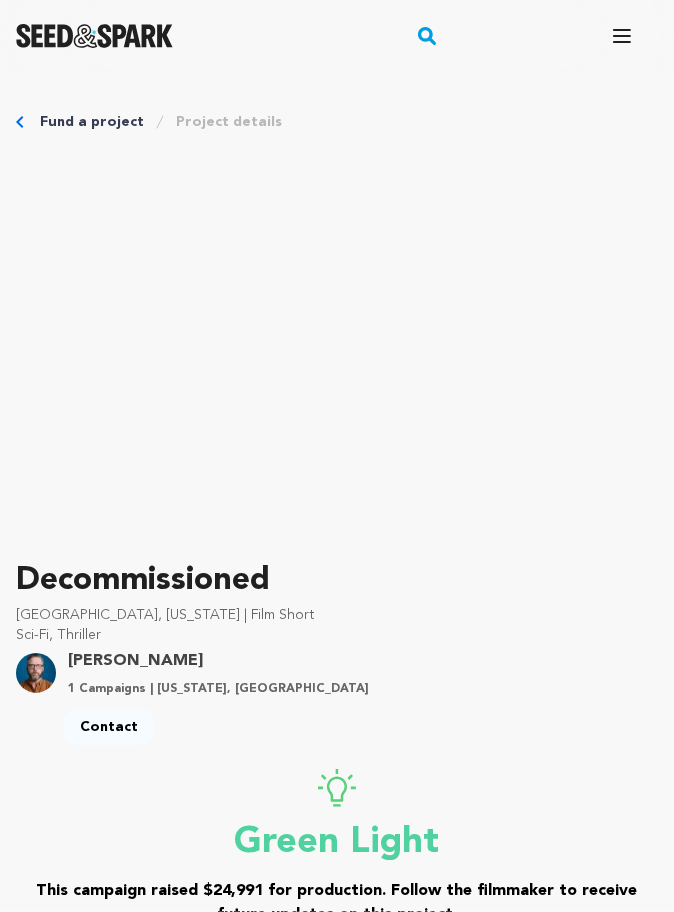 click on "Fund a project" at bounding box center [92, 122] 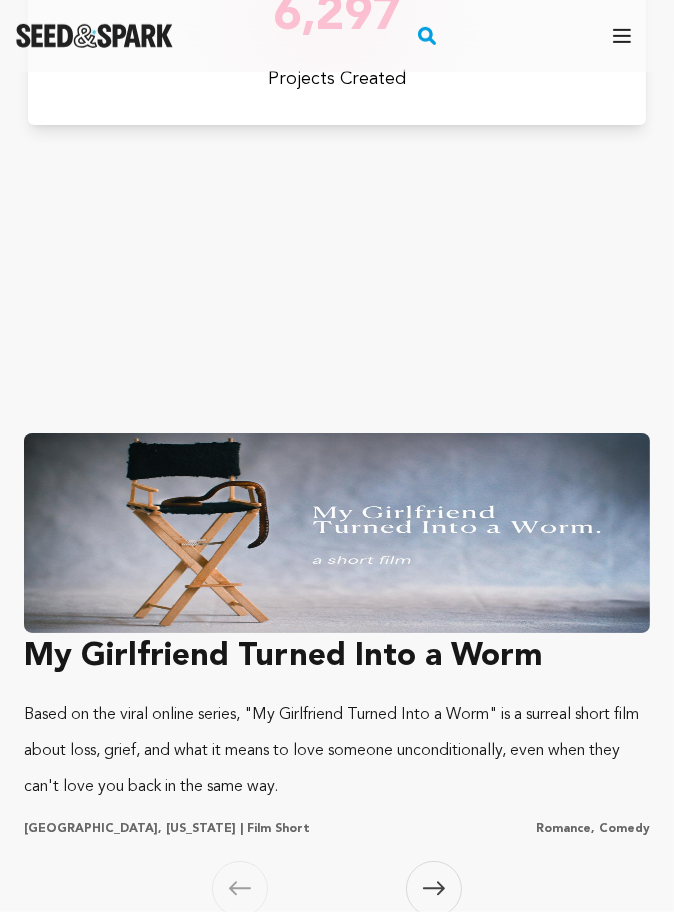 scroll, scrollTop: 1002, scrollLeft: 0, axis: vertical 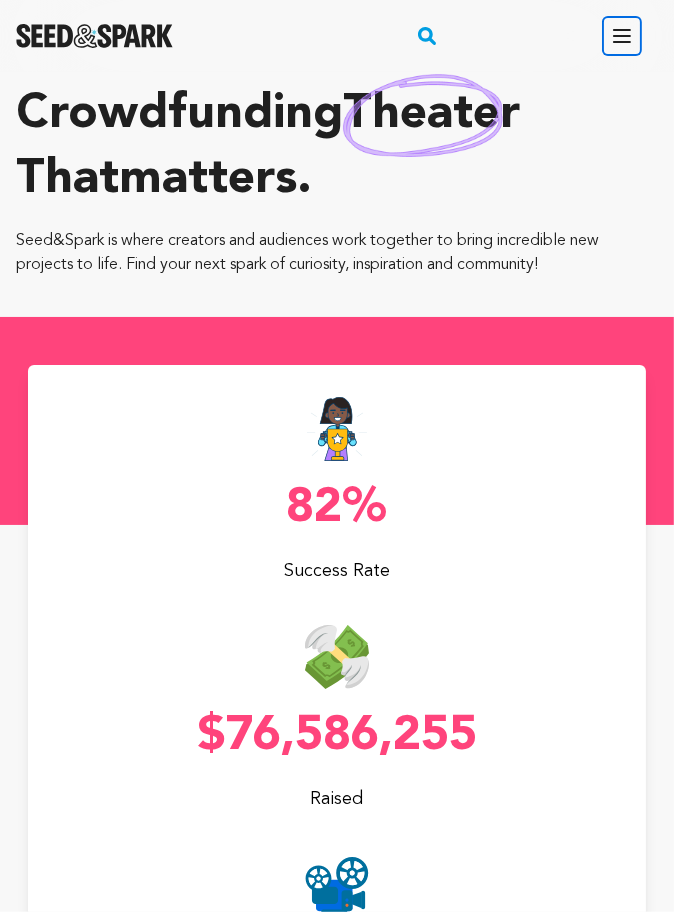 click 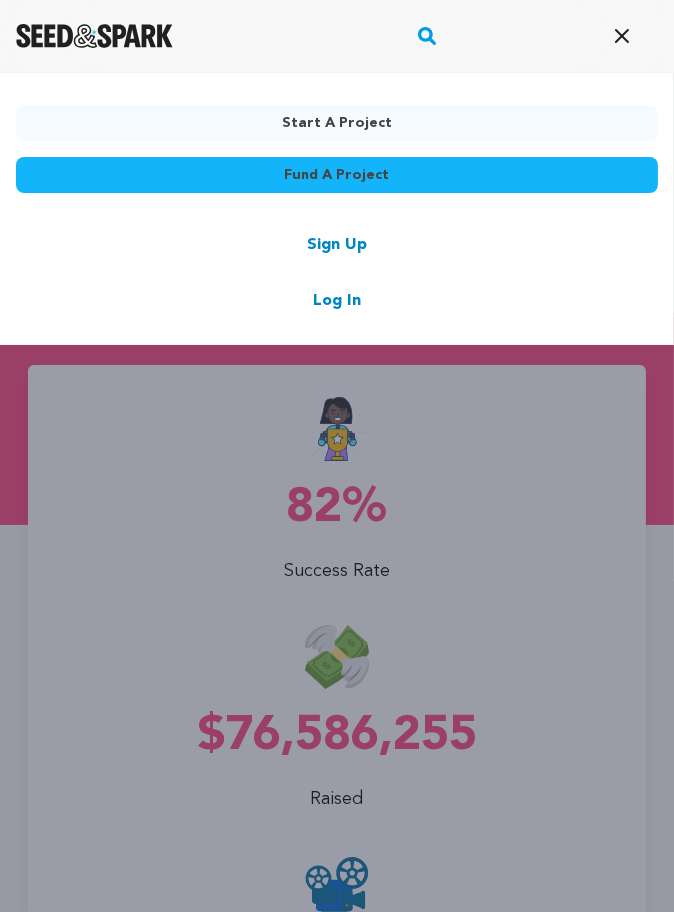 click on "Fund a project" at bounding box center [337, 175] 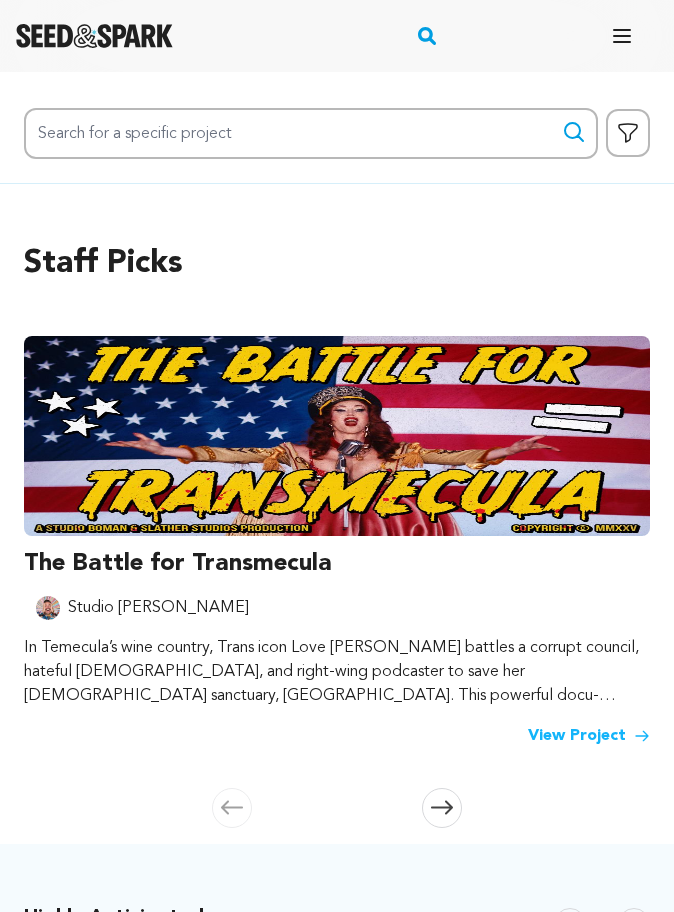 scroll, scrollTop: 0, scrollLeft: 0, axis: both 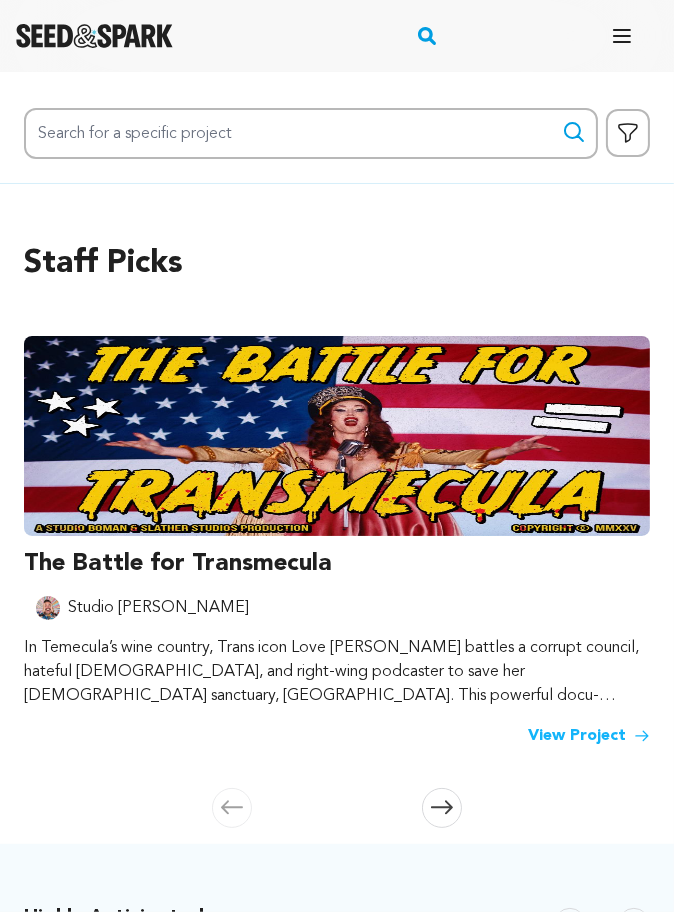click on "Staff Picks" at bounding box center (337, 264) 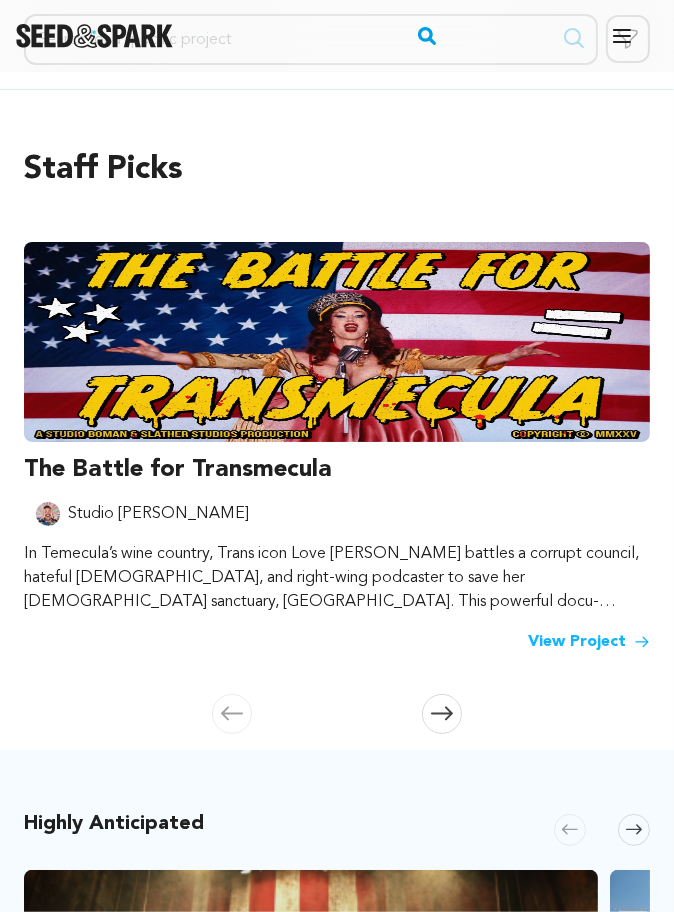 scroll, scrollTop: 93, scrollLeft: 0, axis: vertical 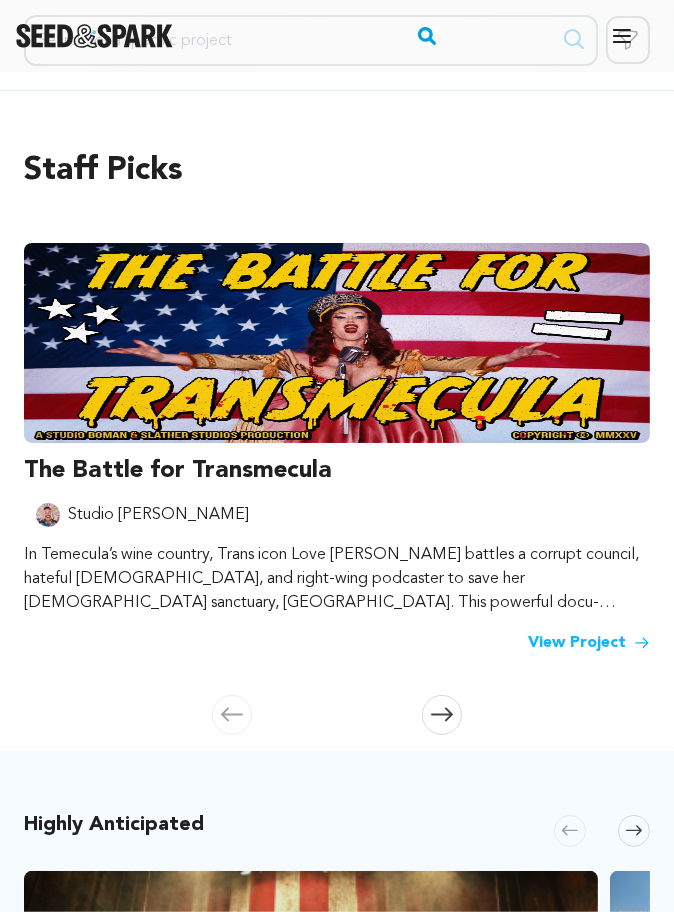 click 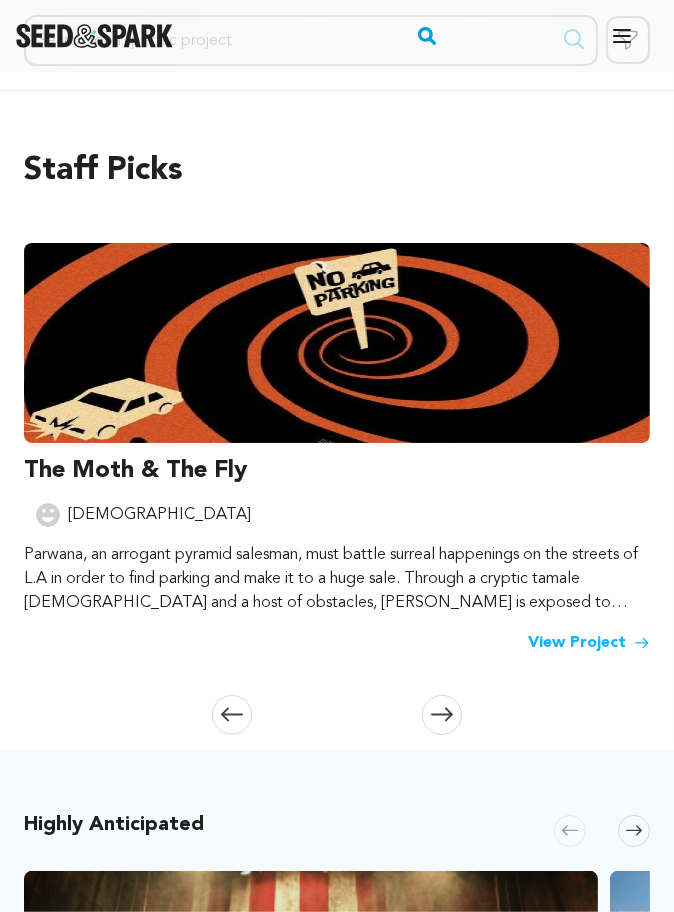 click 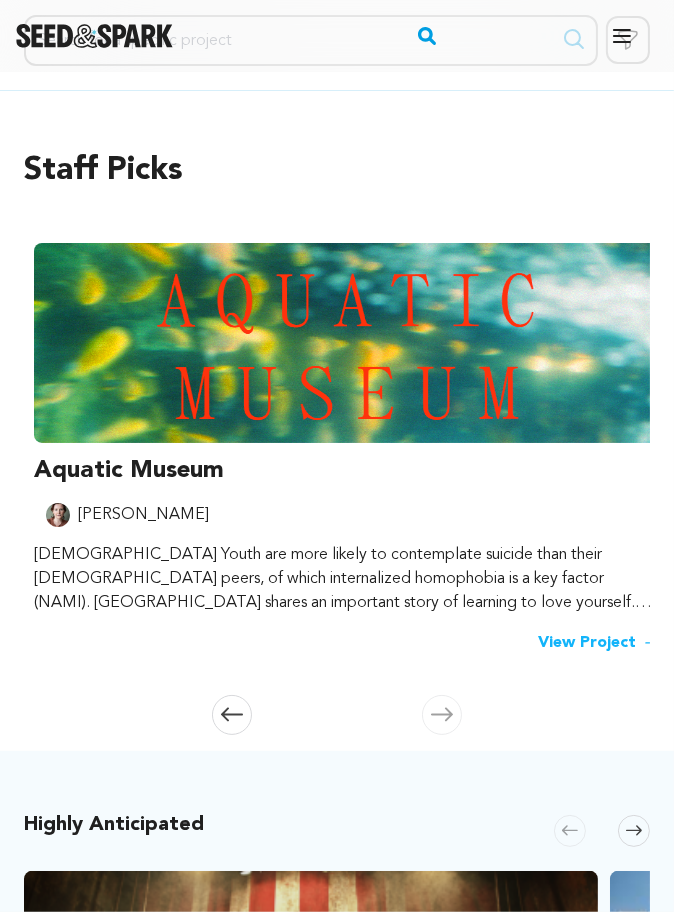 scroll, scrollTop: 0, scrollLeft: 1276, axis: horizontal 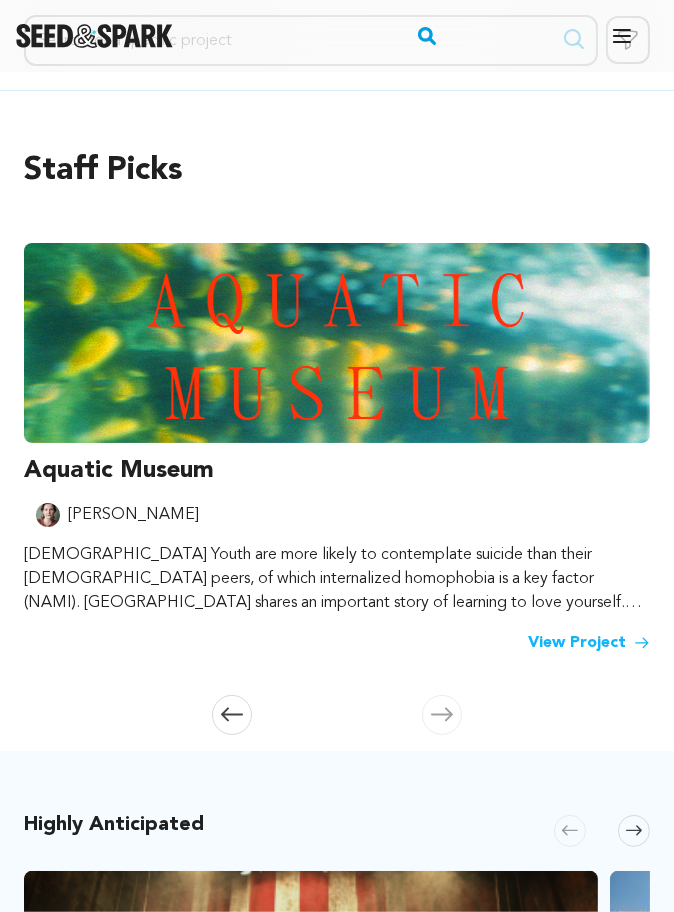 click at bounding box center [442, 715] 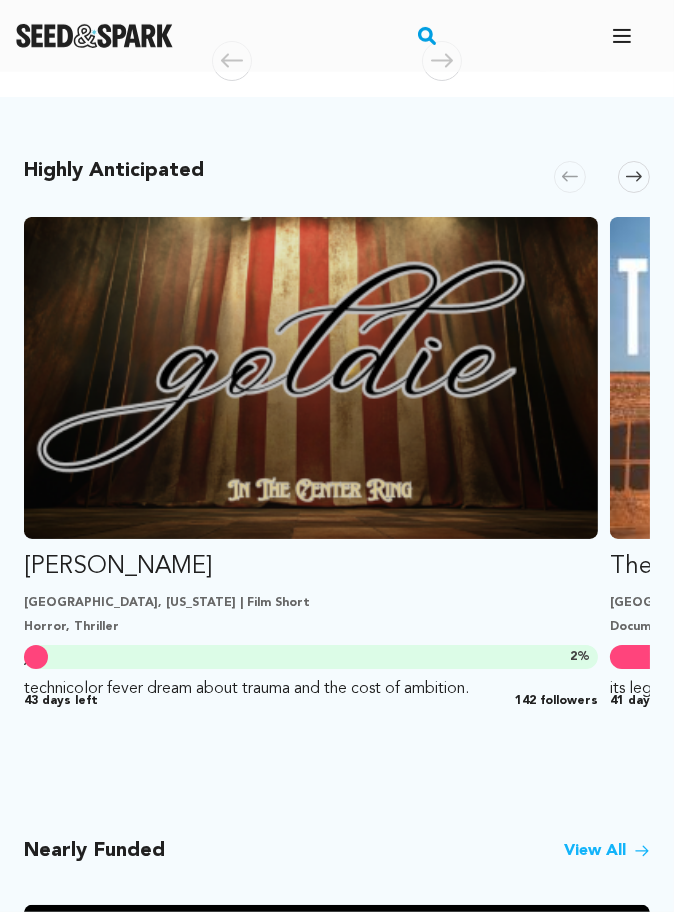 scroll, scrollTop: 748, scrollLeft: 0, axis: vertical 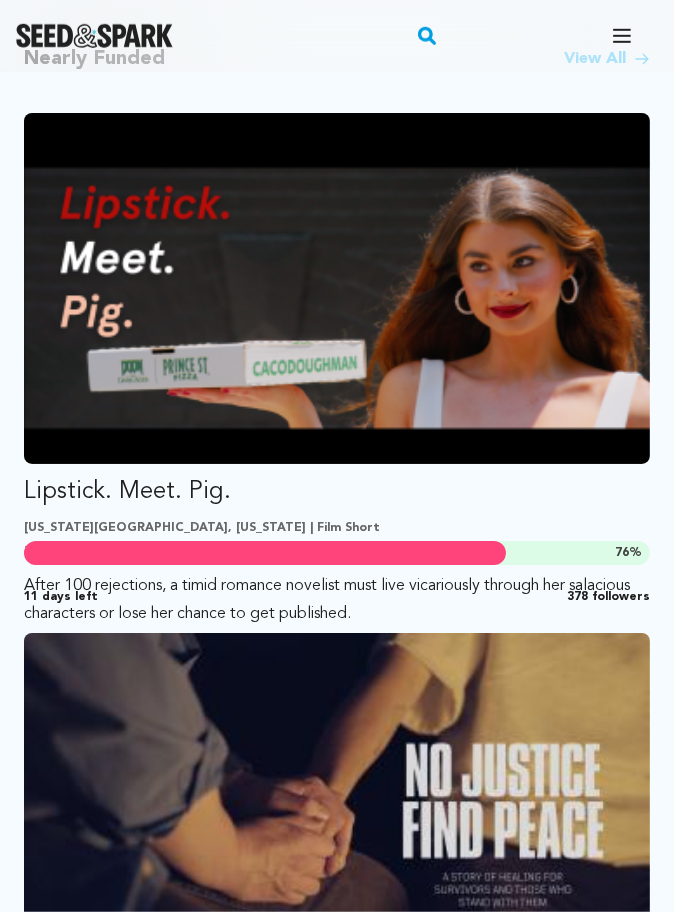 click 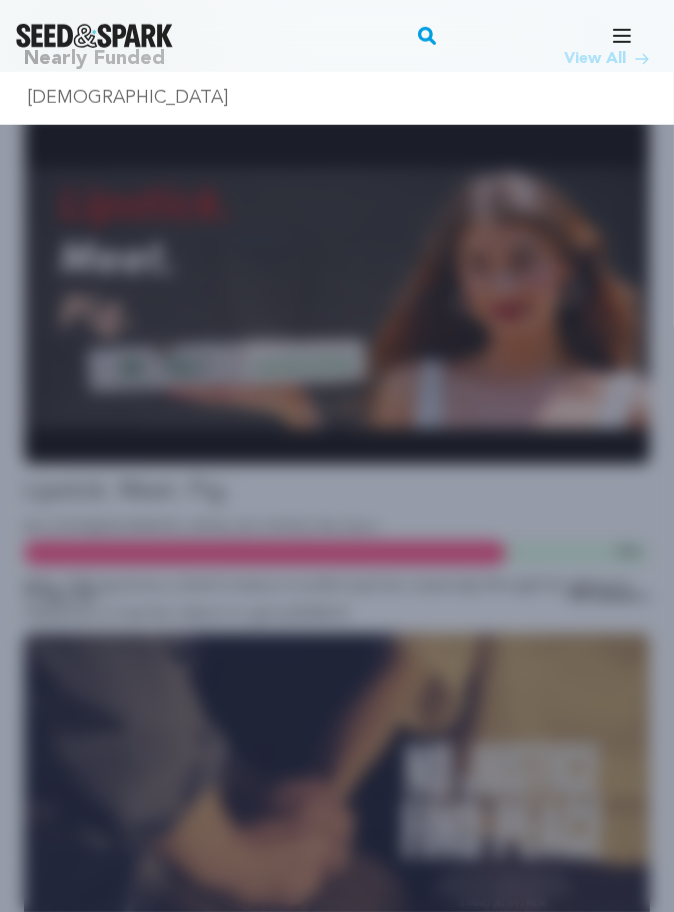 type on "Scifi" 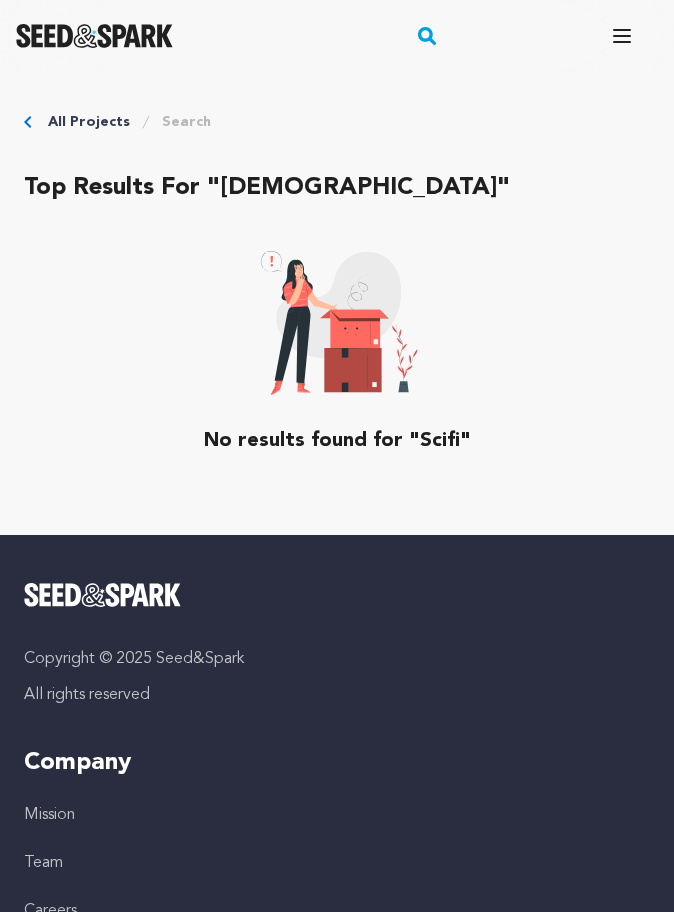 scroll, scrollTop: 0, scrollLeft: 0, axis: both 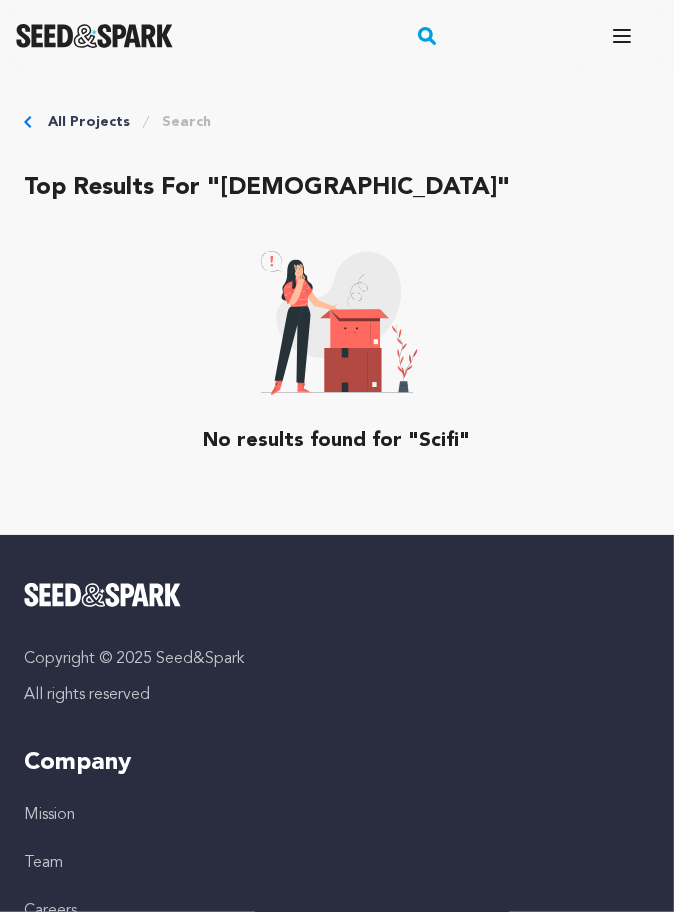 click 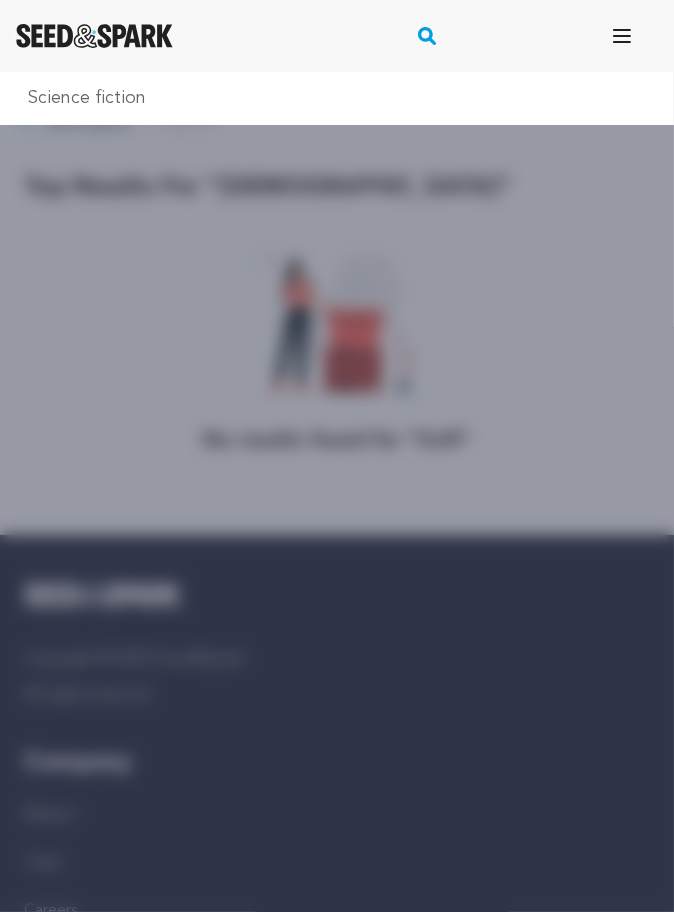 type on "Science fiction" 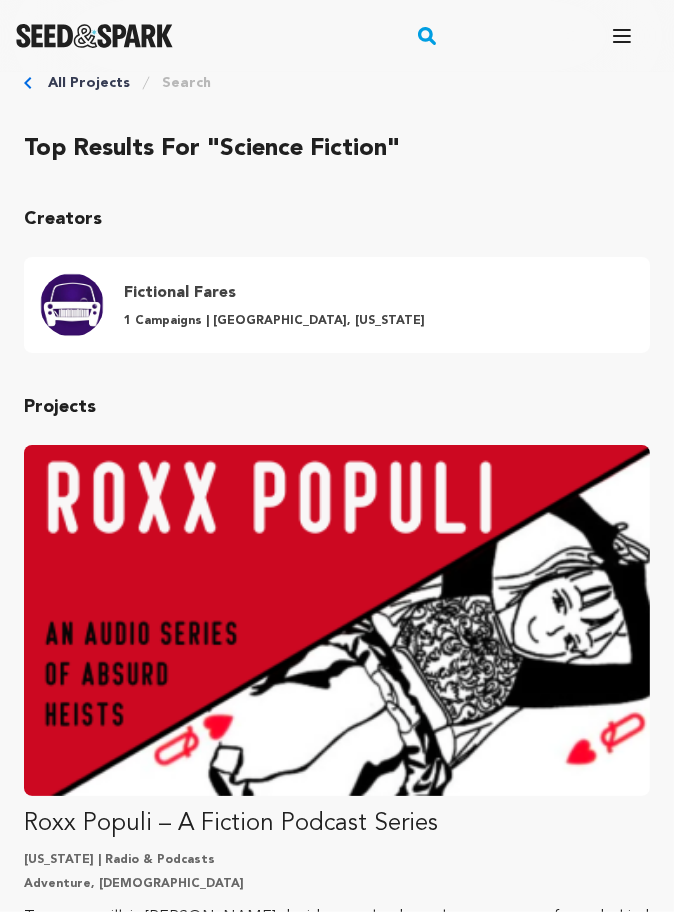 scroll, scrollTop: 0, scrollLeft: 0, axis: both 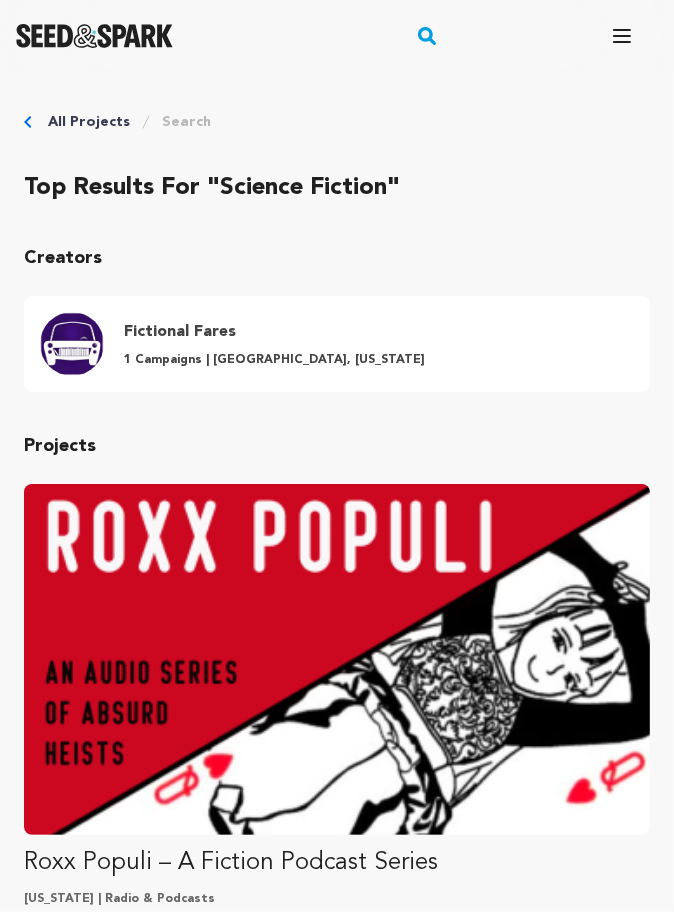 click on "All Projects" at bounding box center (89, 122) 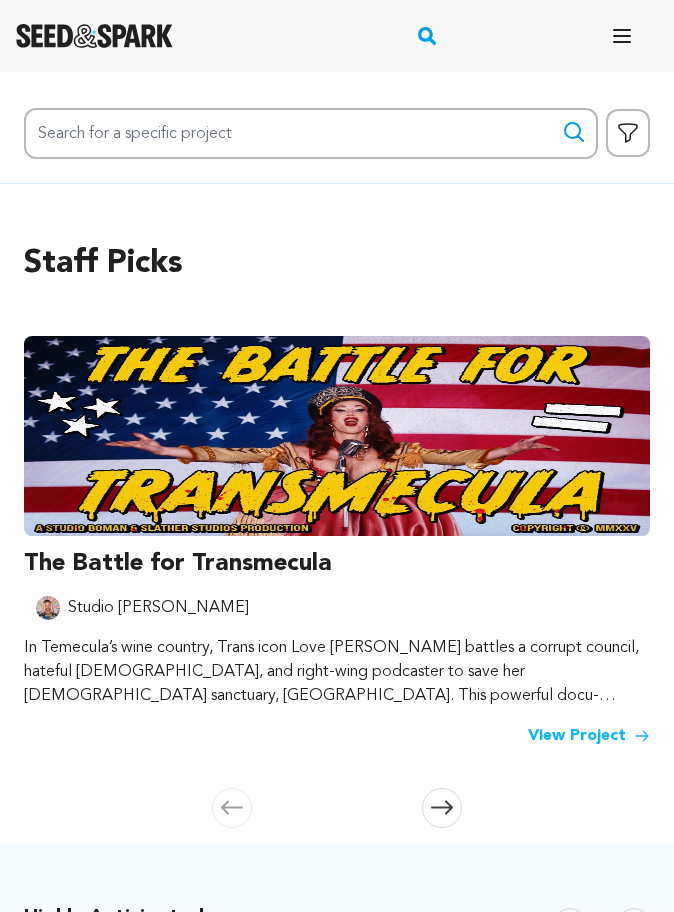 scroll, scrollTop: 0, scrollLeft: 0, axis: both 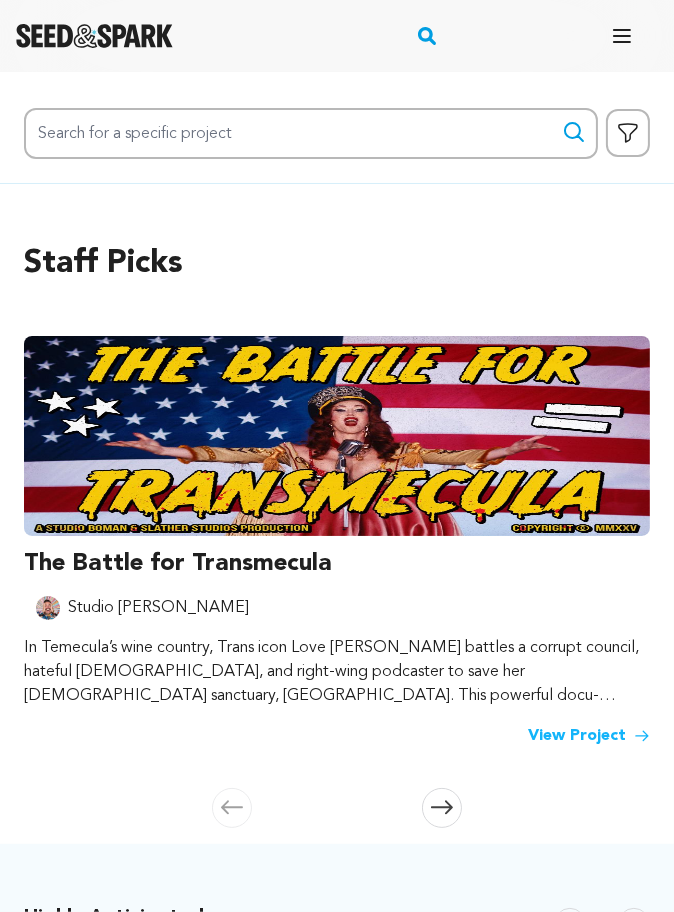click 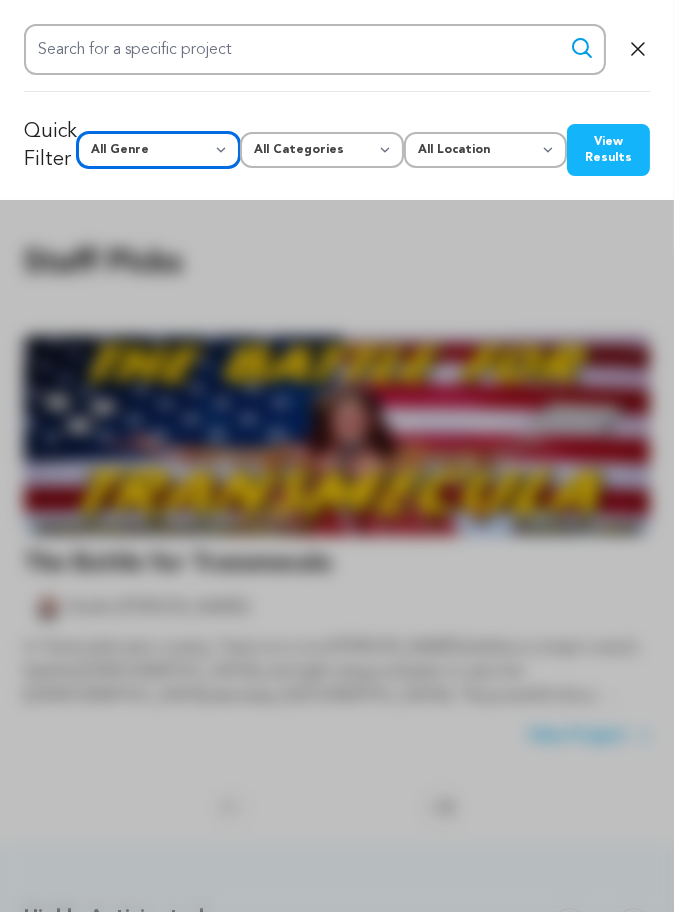 click on "All Genre
Action
Adventure
Afrobeat
Alternative
Ambient
Animation
Bebop
Big Band
Biography
Bluegrass
Blues
Classical
Comedy
Country
Crime
Disco
Documentary
Drama
Dubstep
Electronic/Dance
Emo
Experimental
Family
Fantasy
Film-Noir
Film-related Business
Filmmaker Resource
Folk
Foreign Film
Funk
Game-Show
Garage Grime" at bounding box center [158, 150] 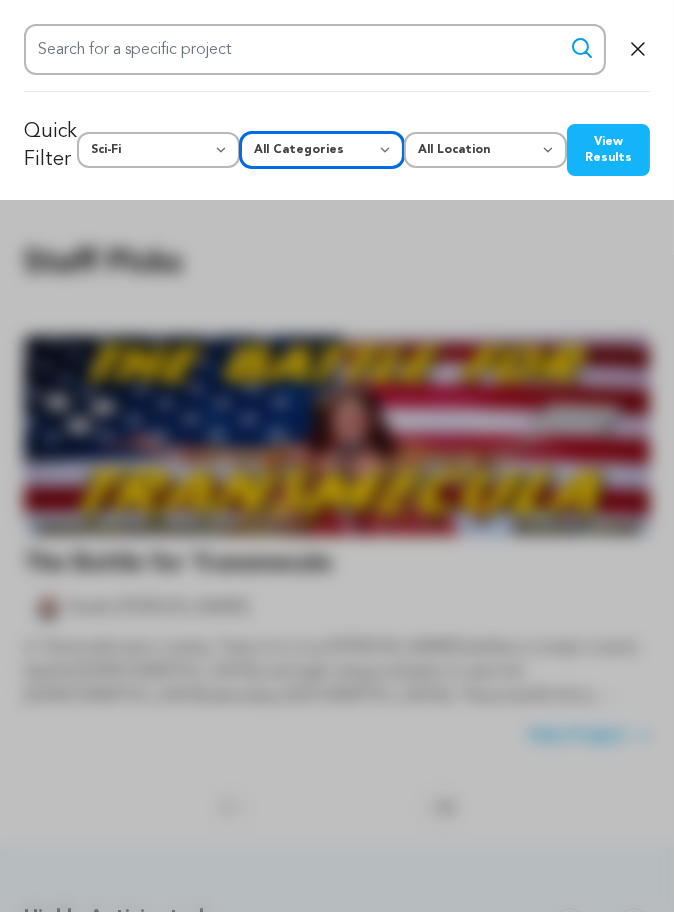 click on "All Categories
Film Feature
Film Short
Series
Music Video
Comics
Artist Residency
Art & Photography
Collective
Dance
Games
Music
Radio & Podcasts
Orgs & Companies
Venue & Spaces" at bounding box center (321, 150) 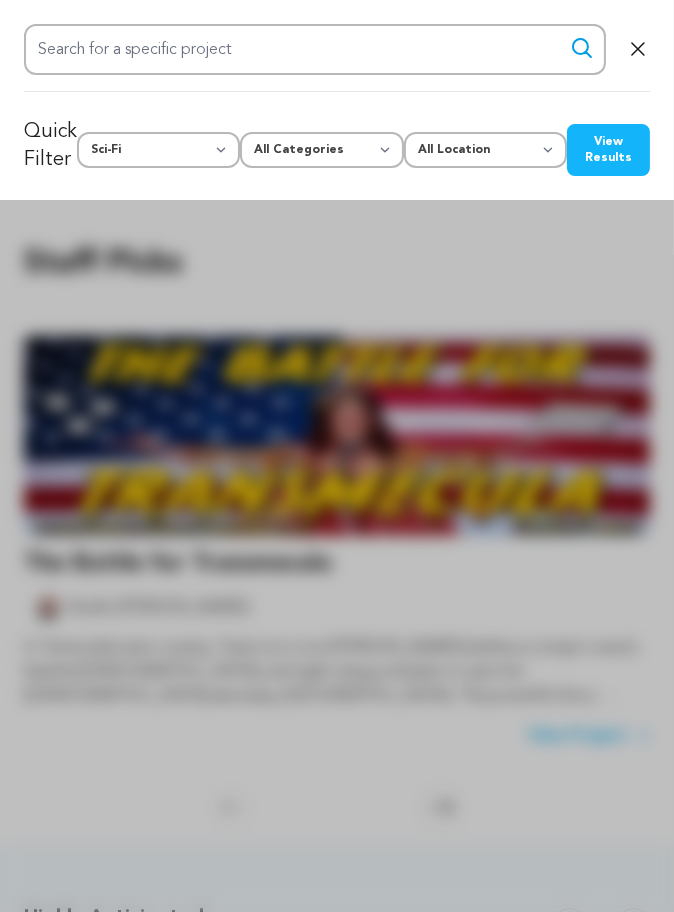 click on "View Results" at bounding box center [608, 150] 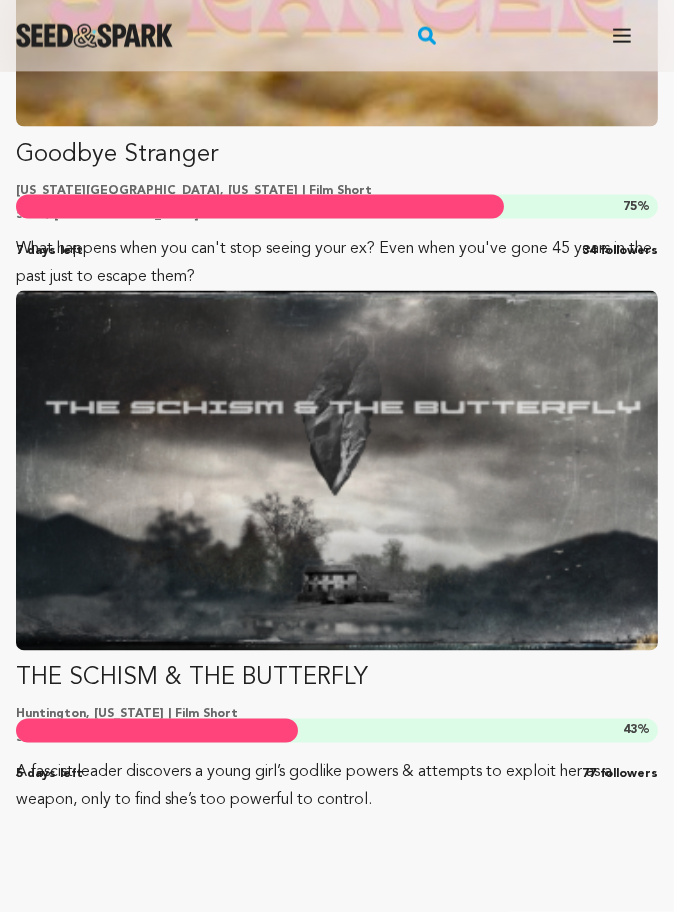 scroll, scrollTop: 2766, scrollLeft: 0, axis: vertical 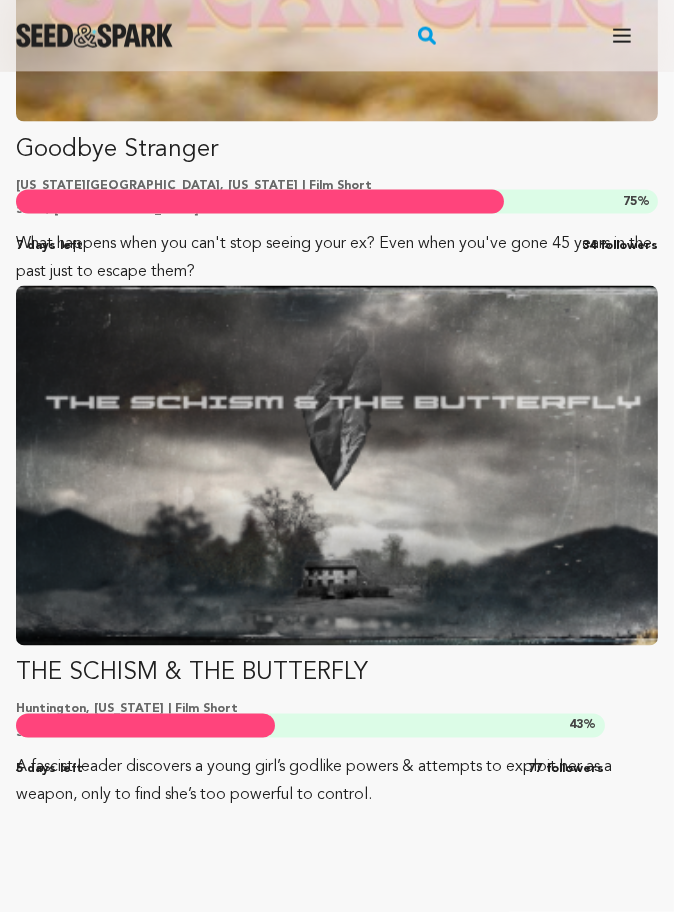 click at bounding box center (337, 466) 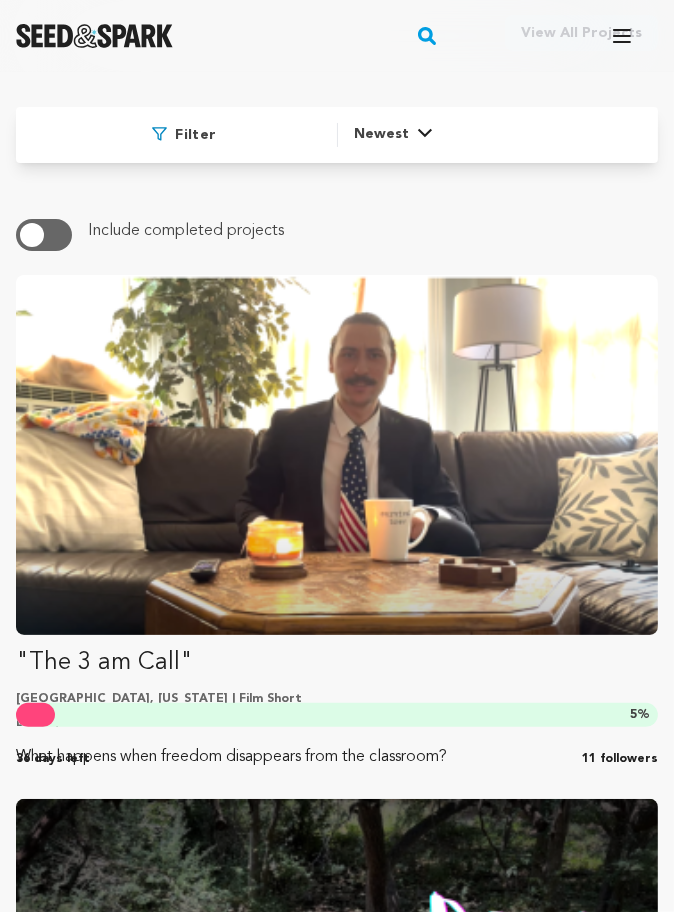 scroll, scrollTop: 0, scrollLeft: 0, axis: both 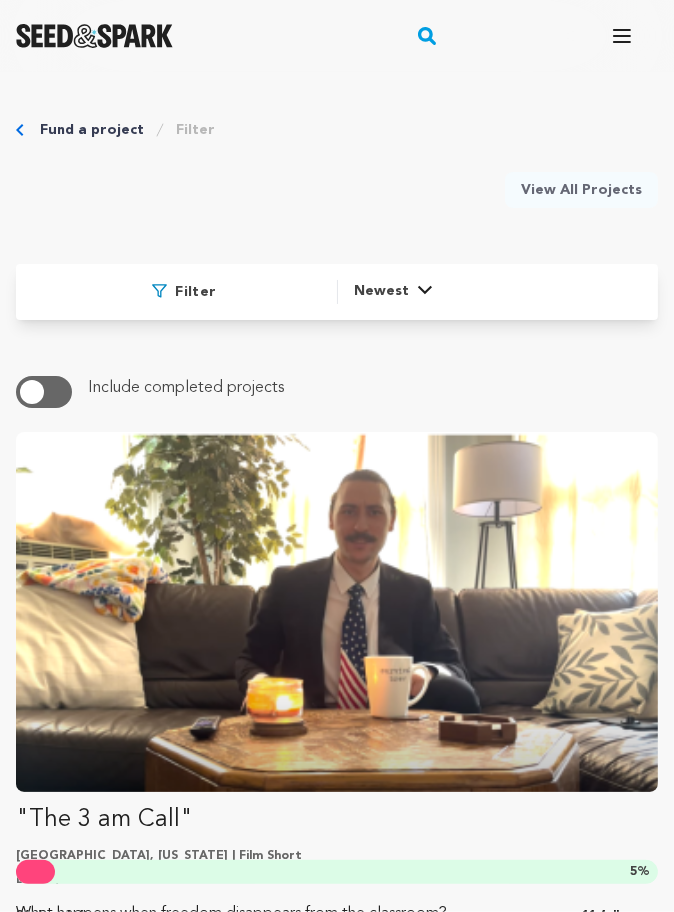 click at bounding box center [44, 392] 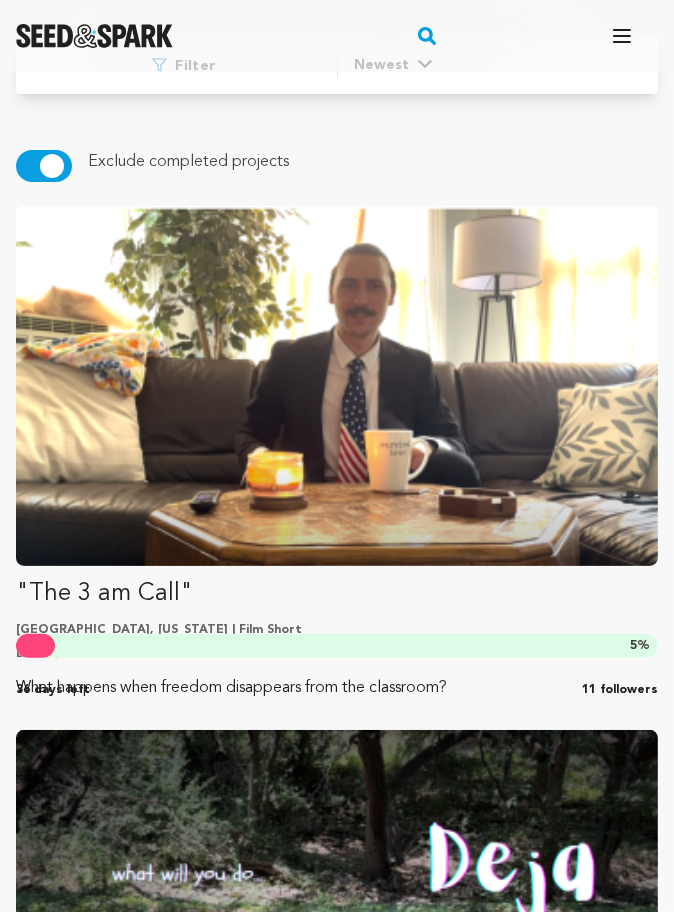 scroll, scrollTop: 0, scrollLeft: 0, axis: both 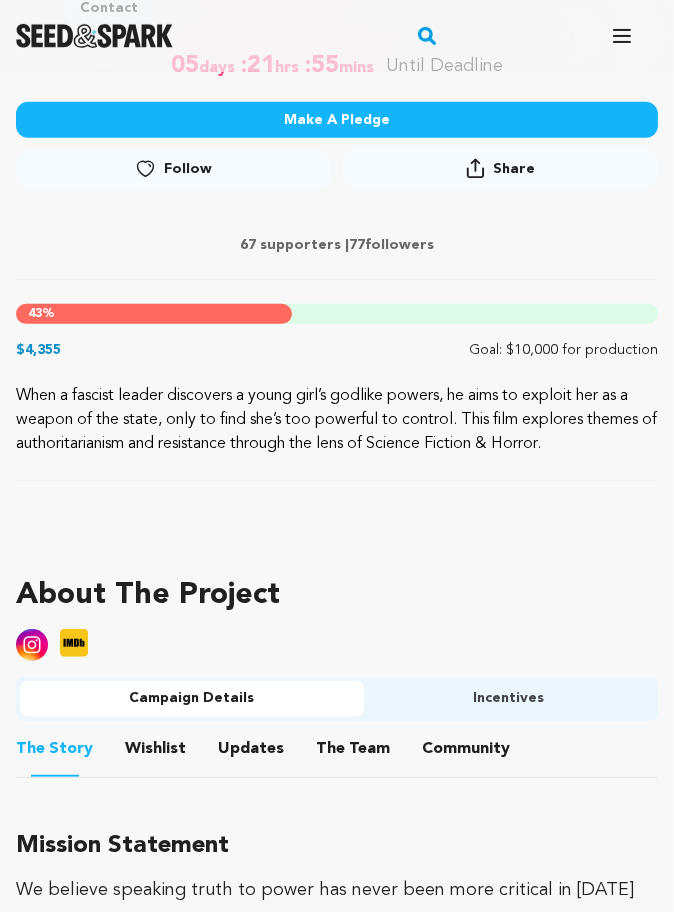 click on "Incentives" at bounding box center (509, 699) 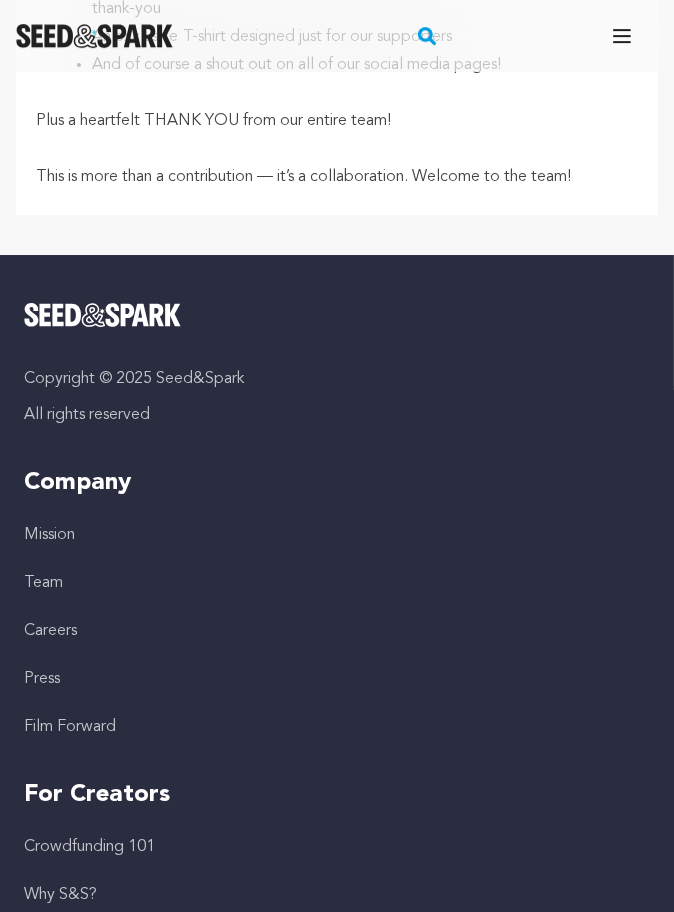 scroll, scrollTop: 5963, scrollLeft: 0, axis: vertical 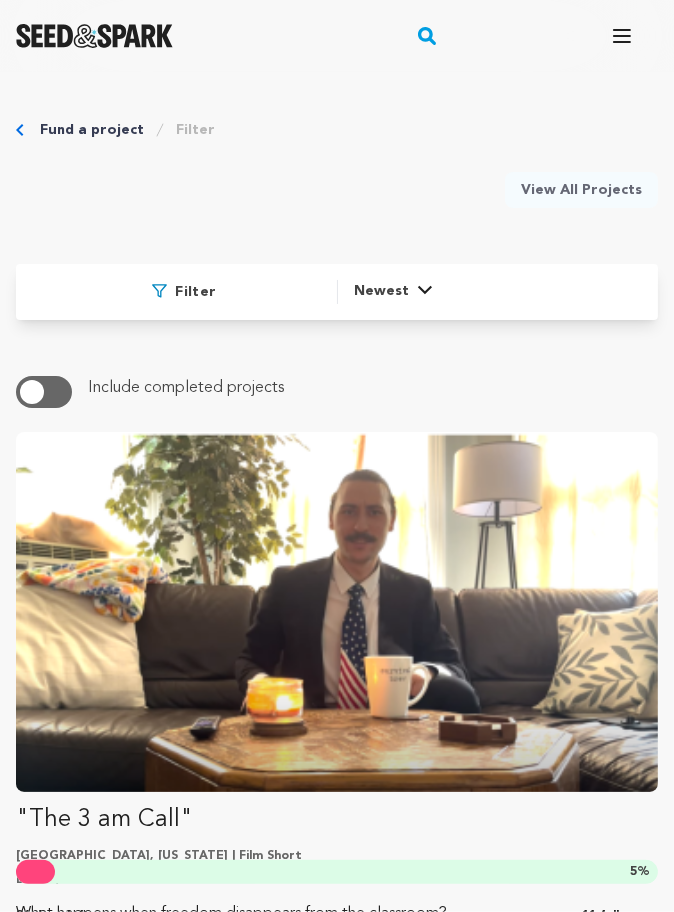 click on "View All Projects" at bounding box center [581, 190] 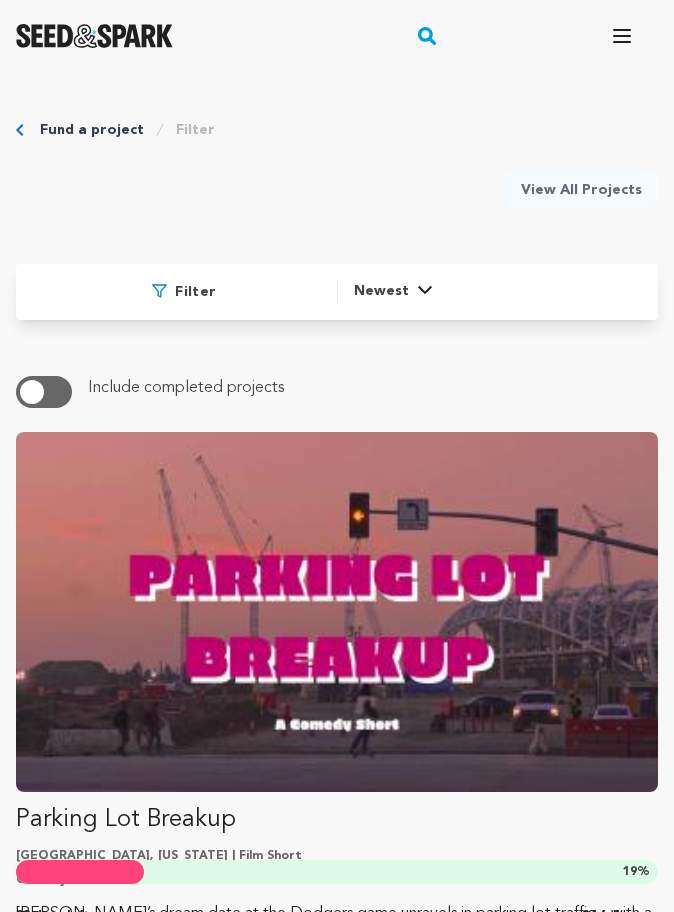 scroll, scrollTop: 0, scrollLeft: 0, axis: both 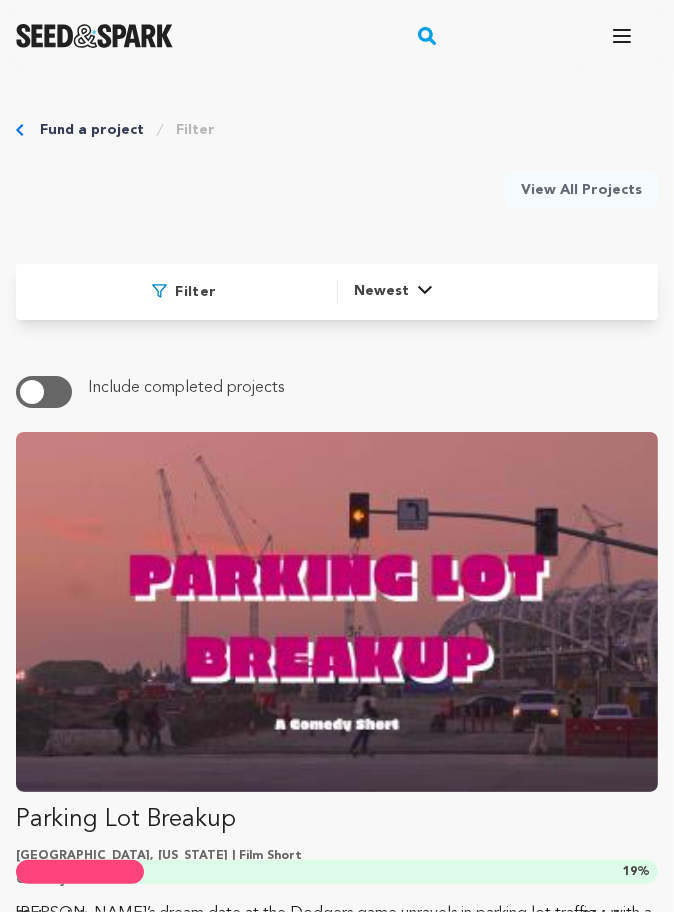 click on "Newest" at bounding box center (393, 292) 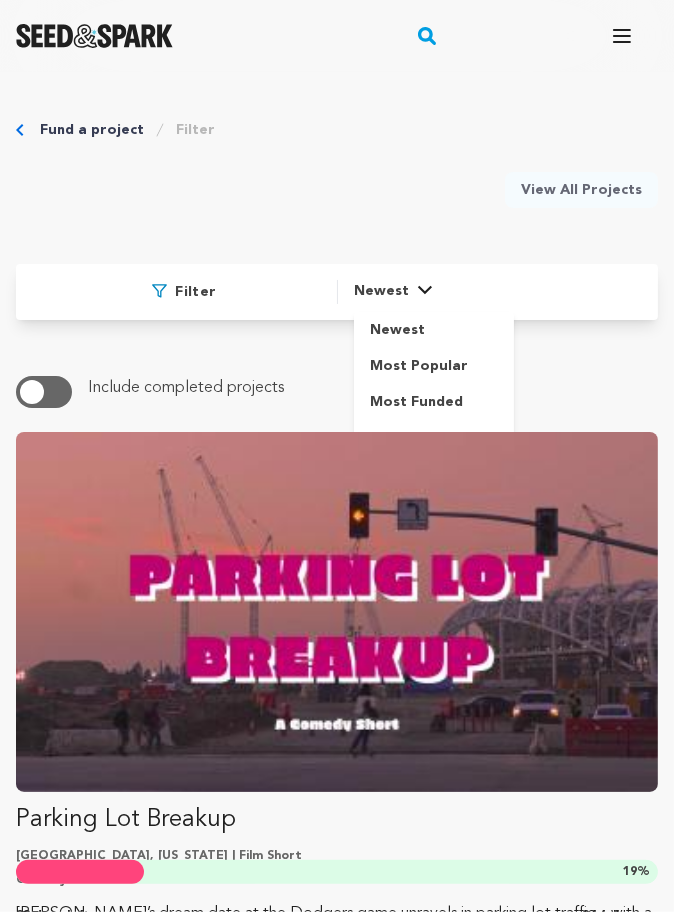 click on "Fund a project
Filter
View All Projects" at bounding box center [337, 184] 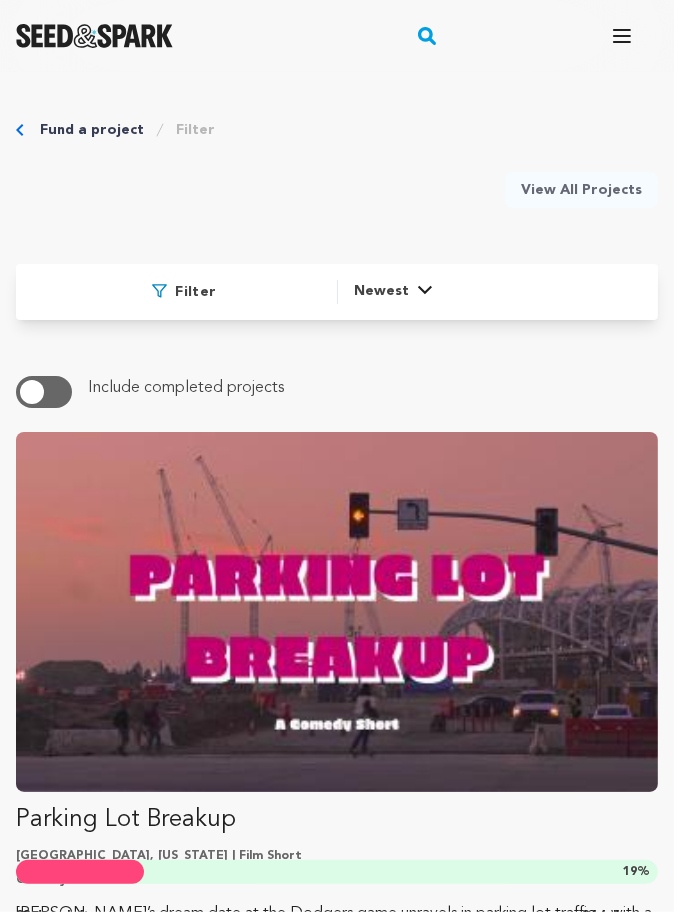 click on "Filter" at bounding box center (195, 292) 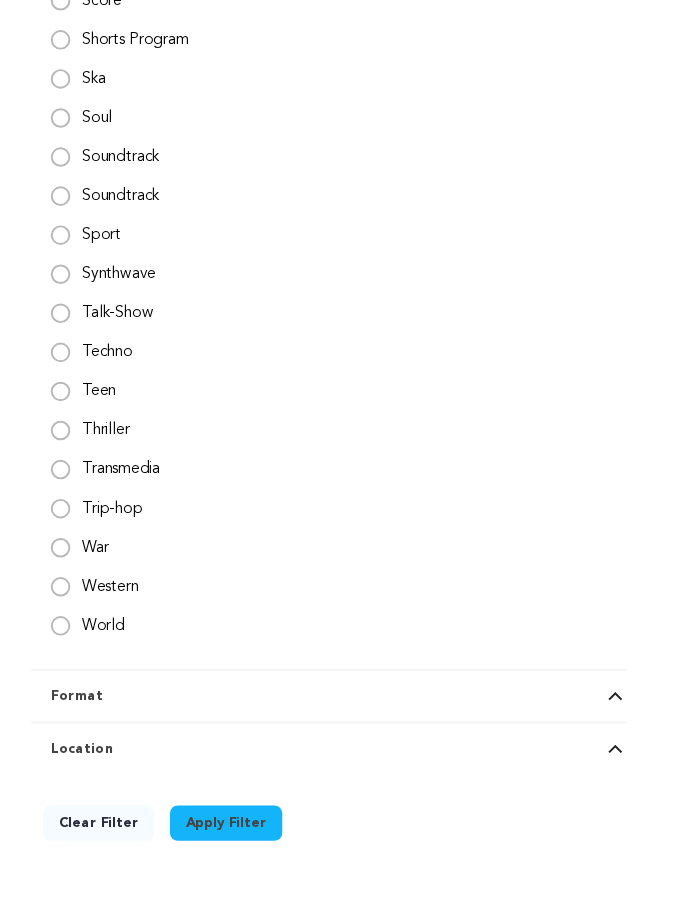 scroll, scrollTop: 2909, scrollLeft: 0, axis: vertical 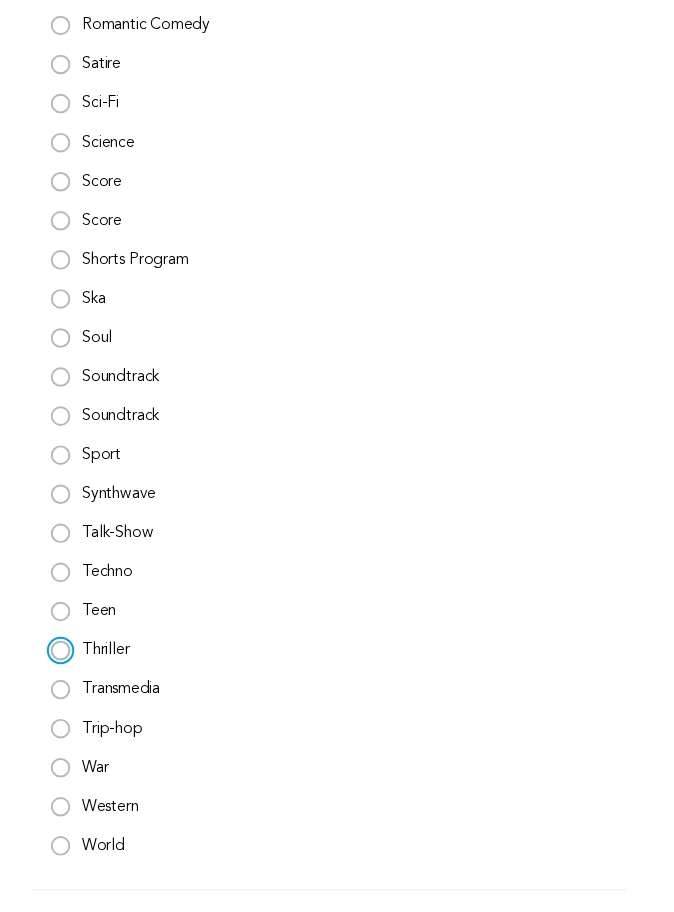 click on "Thriller" at bounding box center (62, 666) 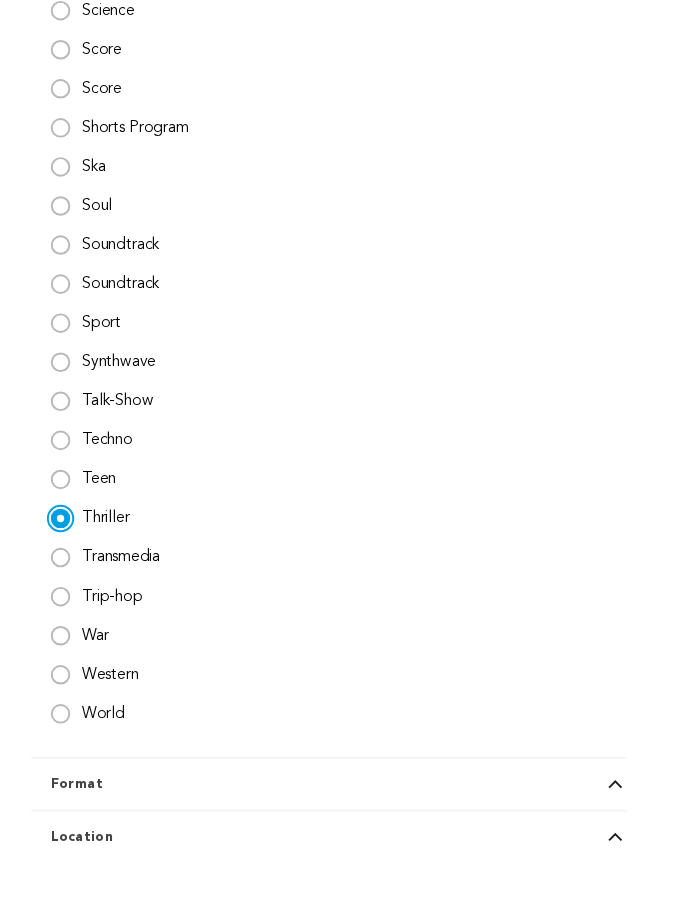 scroll, scrollTop: 2813, scrollLeft: 0, axis: vertical 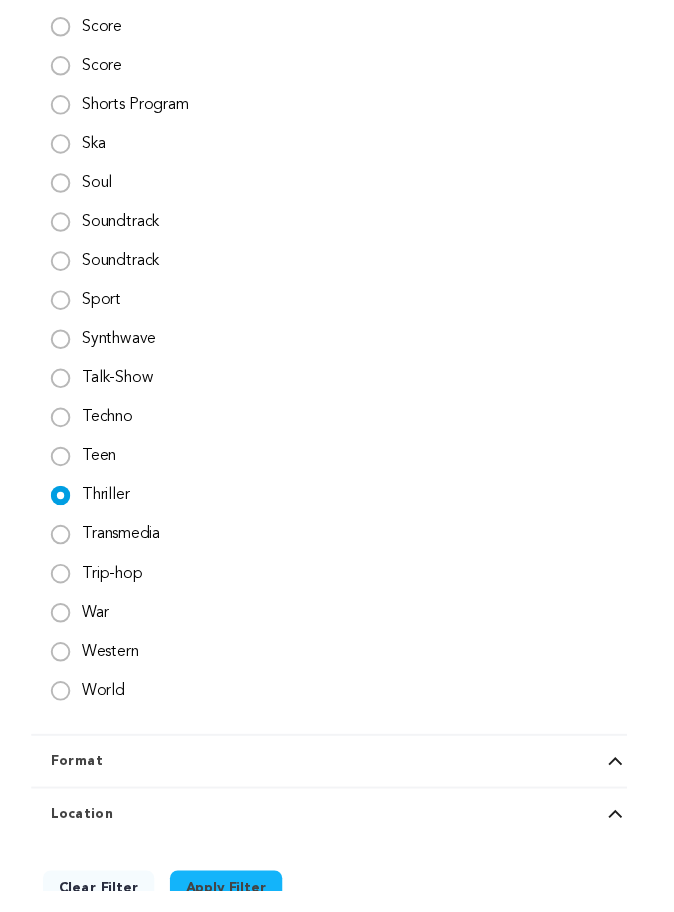 click on "Apply Filter" at bounding box center (231, 909) 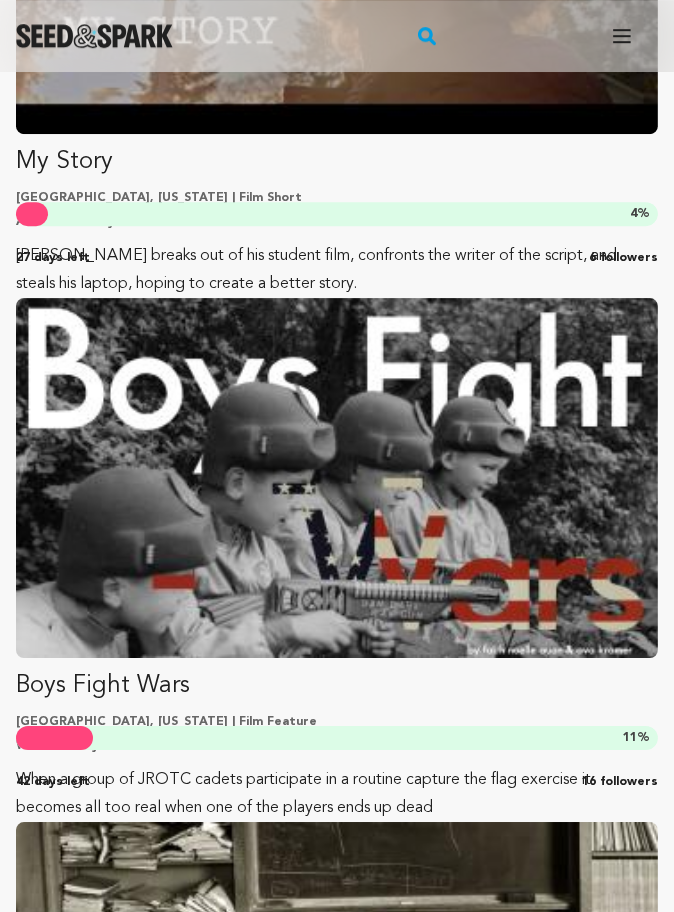 scroll, scrollTop: 5375, scrollLeft: 0, axis: vertical 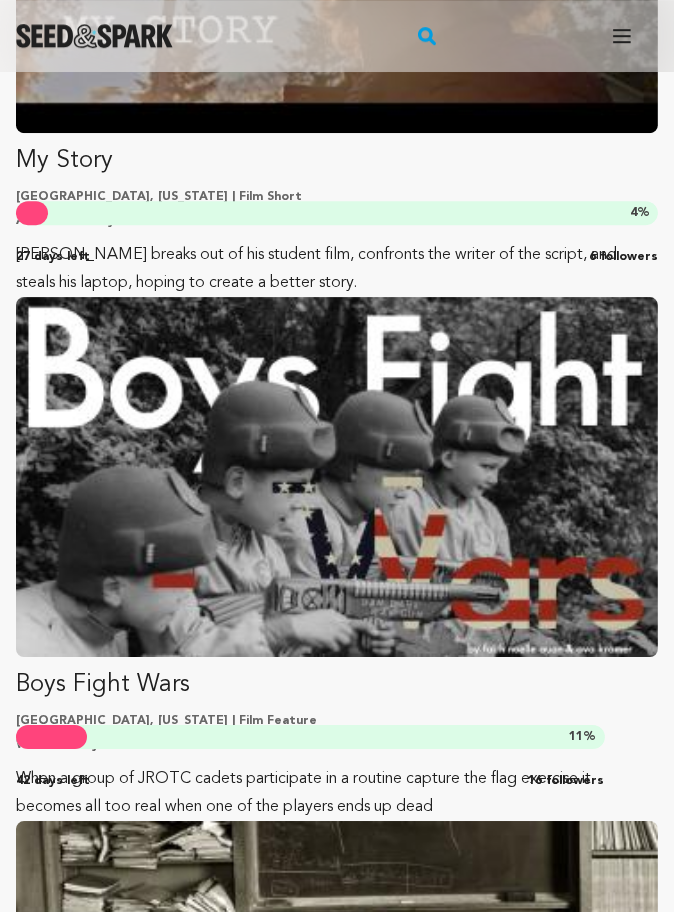 click at bounding box center (337, 477) 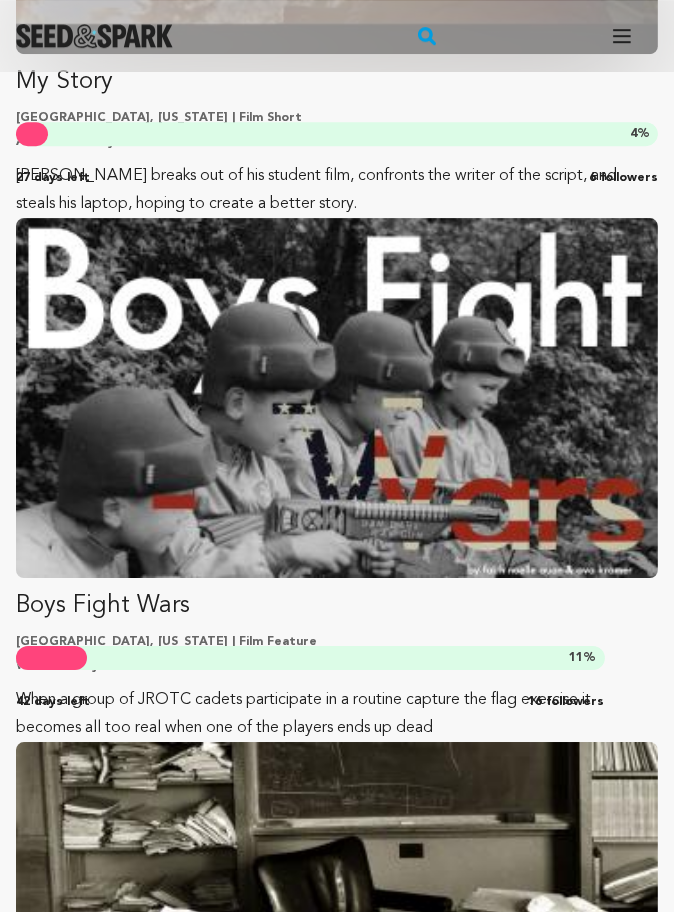 scroll, scrollTop: 5469, scrollLeft: 0, axis: vertical 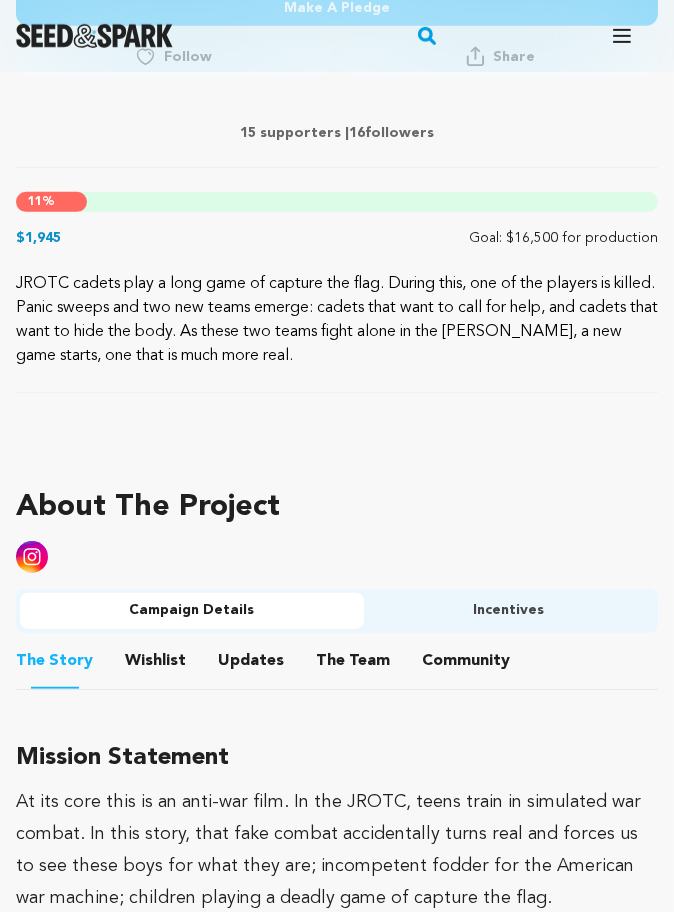 click on "Incentives" at bounding box center [509, 611] 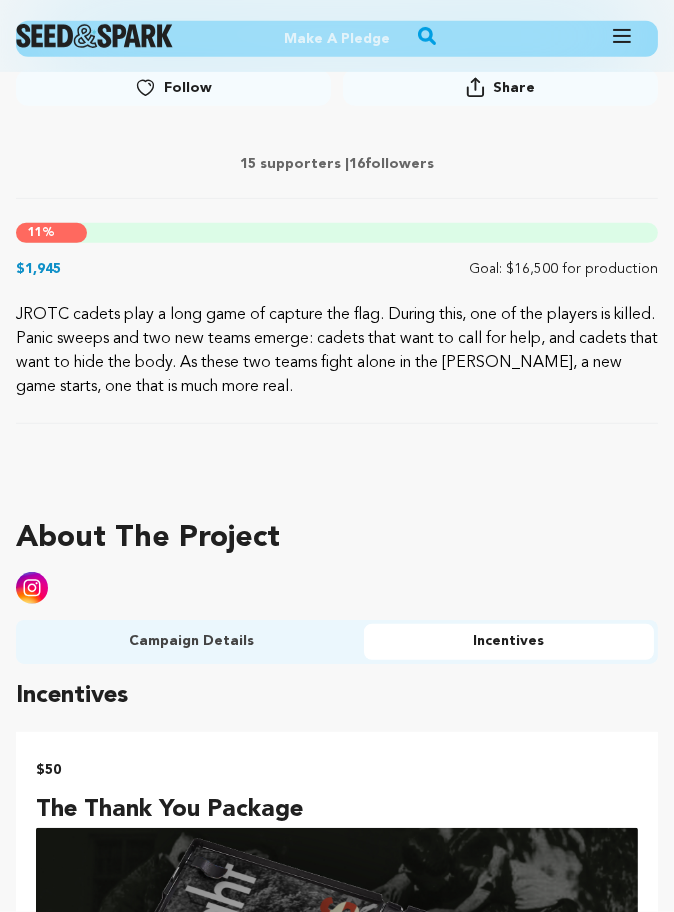 scroll, scrollTop: 802, scrollLeft: 0, axis: vertical 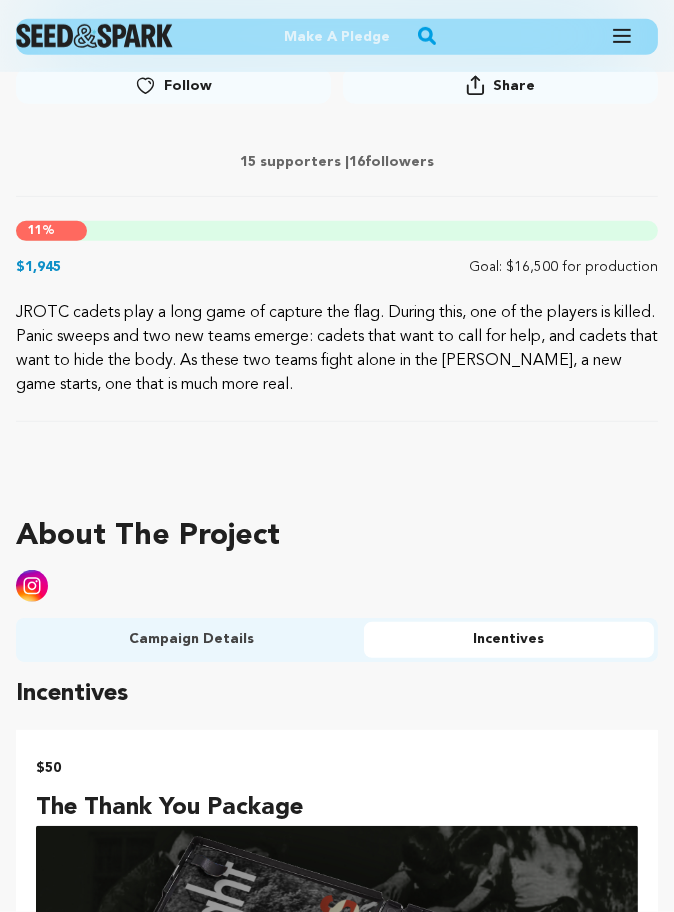 click on "Campaign Details" at bounding box center [192, 640] 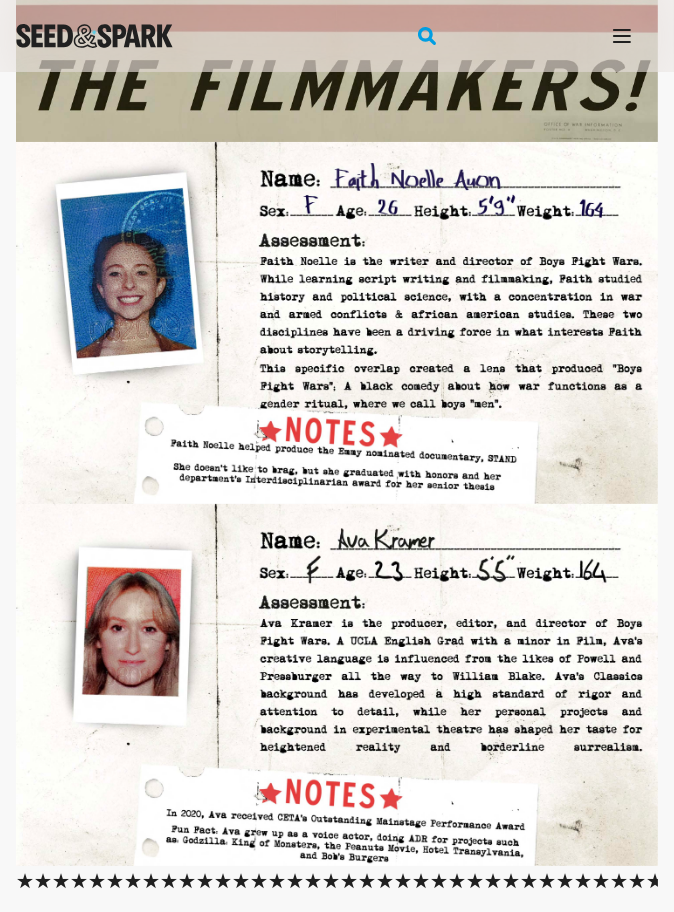 scroll, scrollTop: 6470, scrollLeft: 0, axis: vertical 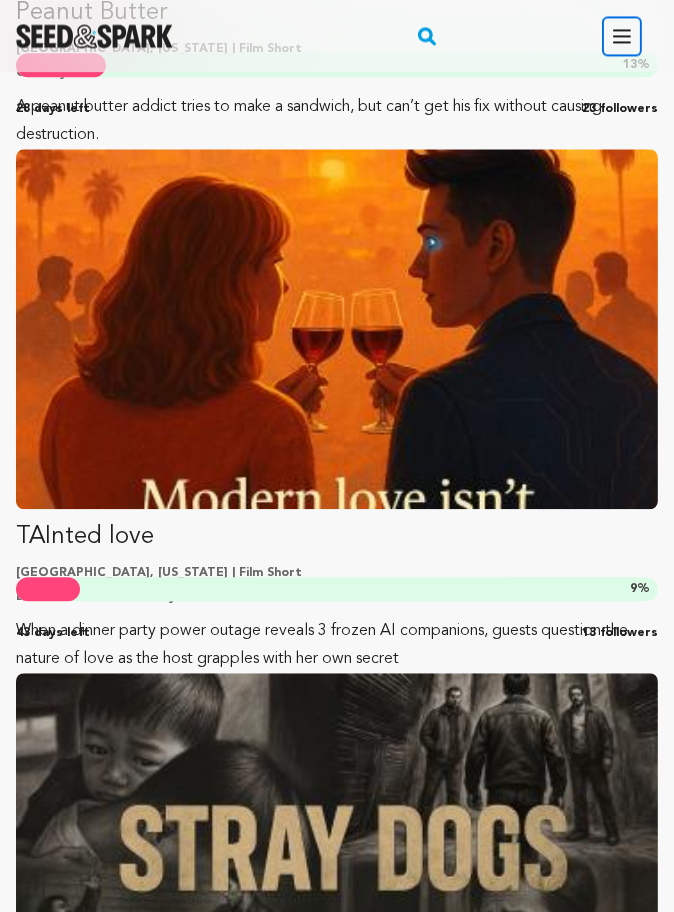 click 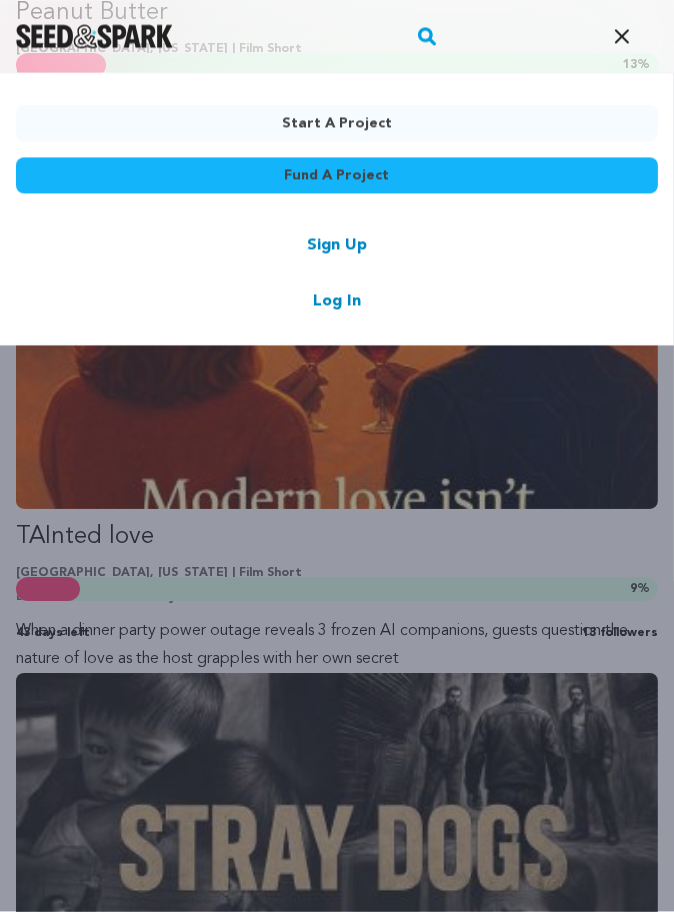 click on "Fund a project" at bounding box center [337, 175] 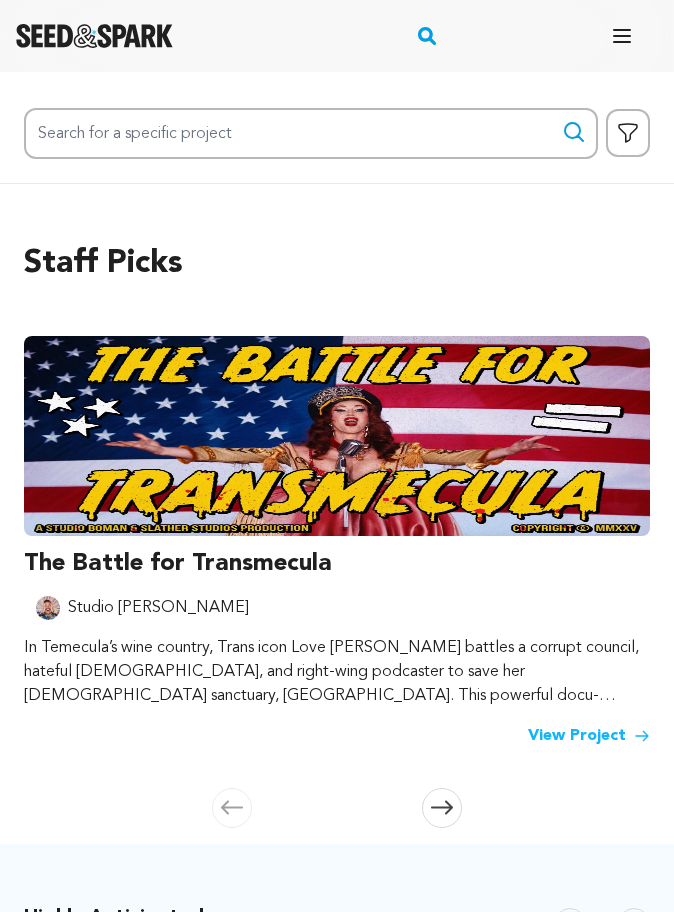 scroll, scrollTop: 0, scrollLeft: 0, axis: both 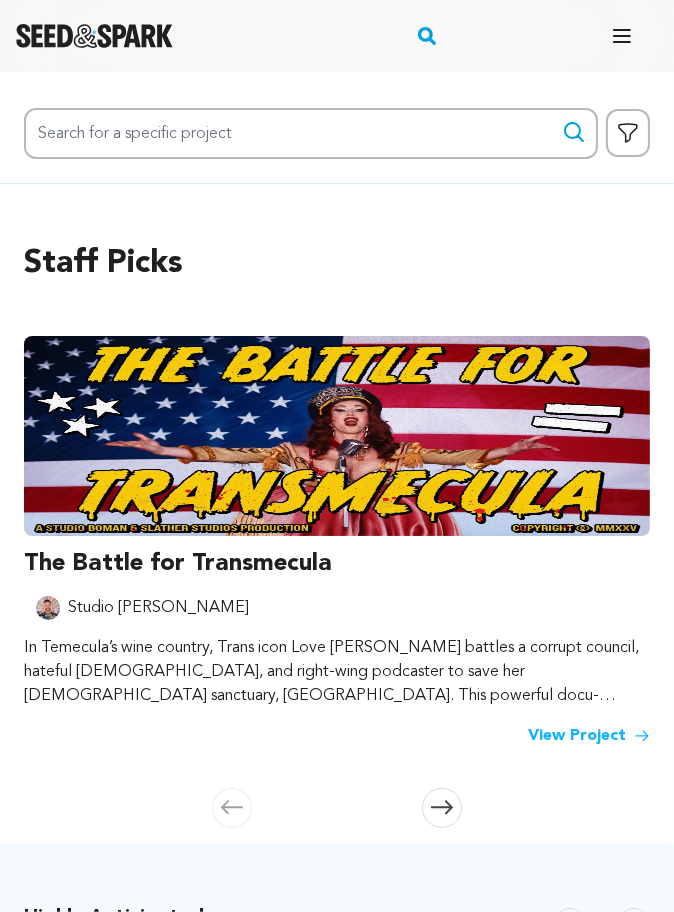 click 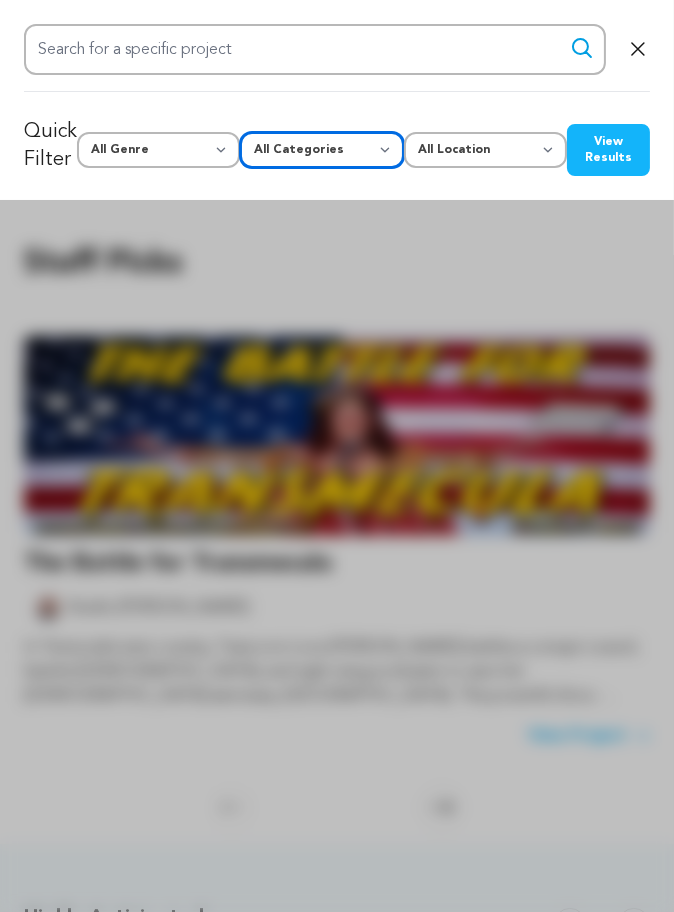click on "All Categories
Film Feature
Film Short
Series
Music Video
Comics
Artist Residency
Art & Photography
Collective
Dance
Games
Music
Radio & Podcasts
Orgs & Companies
Venue & Spaces" at bounding box center (321, 150) 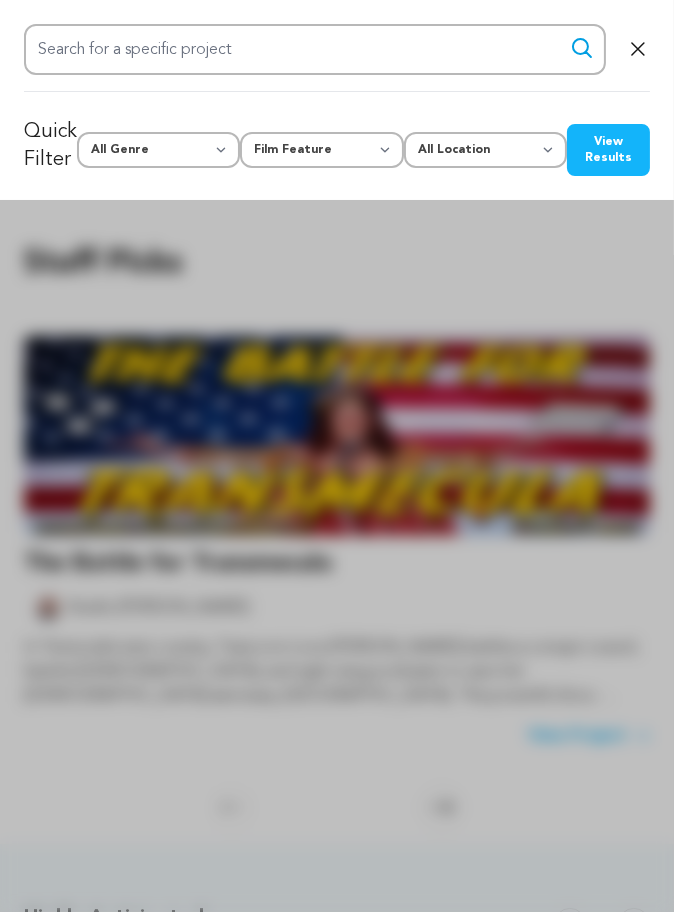click on "View Results" at bounding box center [608, 150] 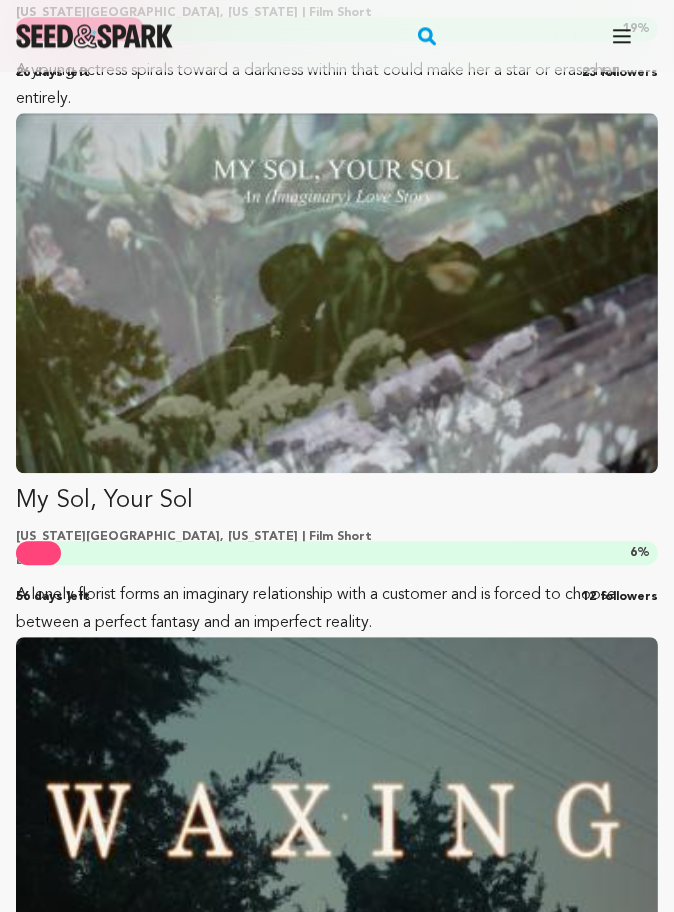 scroll, scrollTop: 10834, scrollLeft: 0, axis: vertical 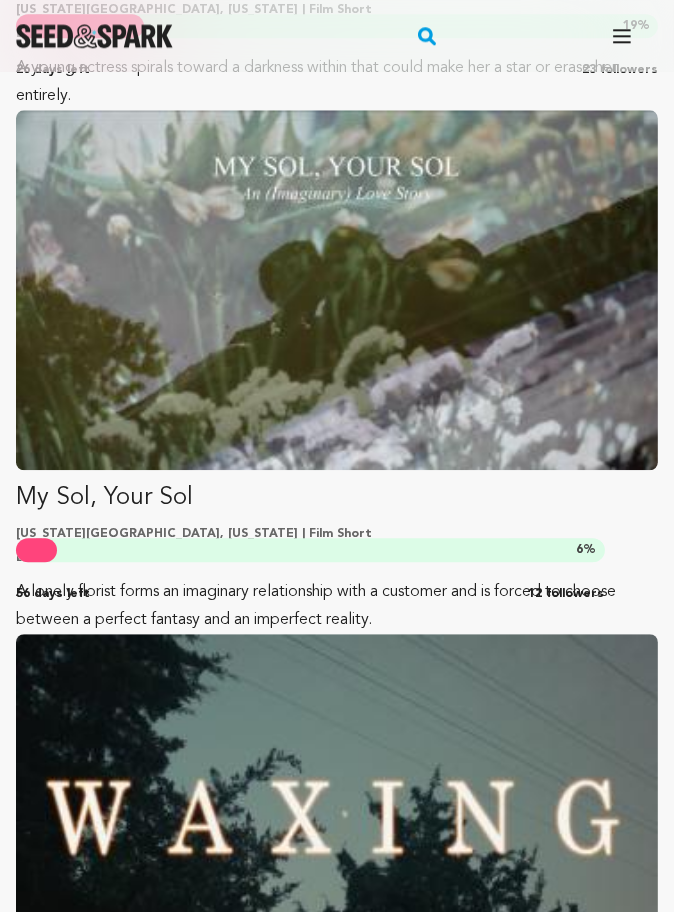 click at bounding box center (337, 290) 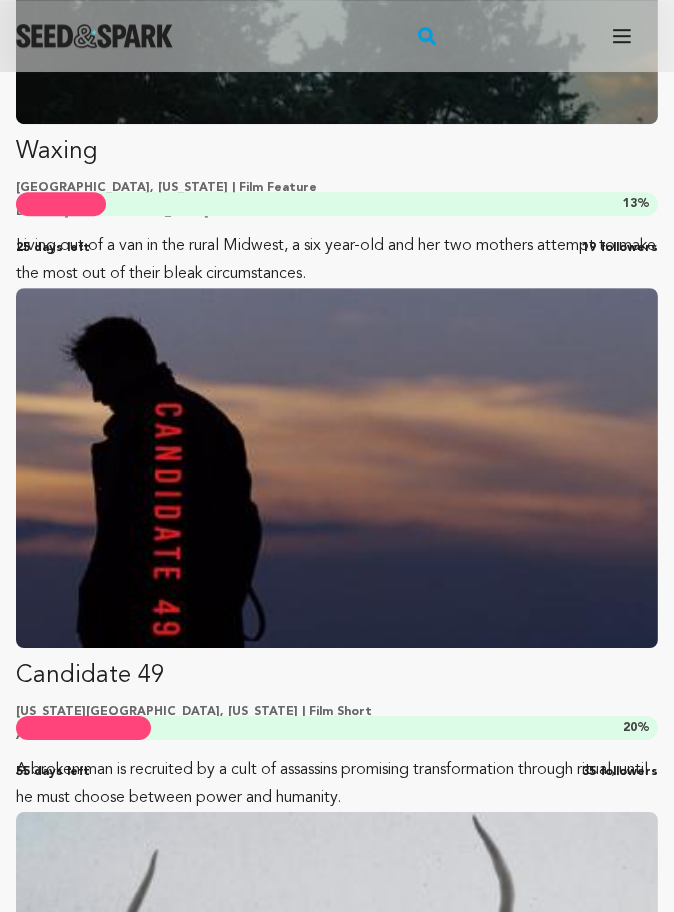 scroll, scrollTop: 11706, scrollLeft: 0, axis: vertical 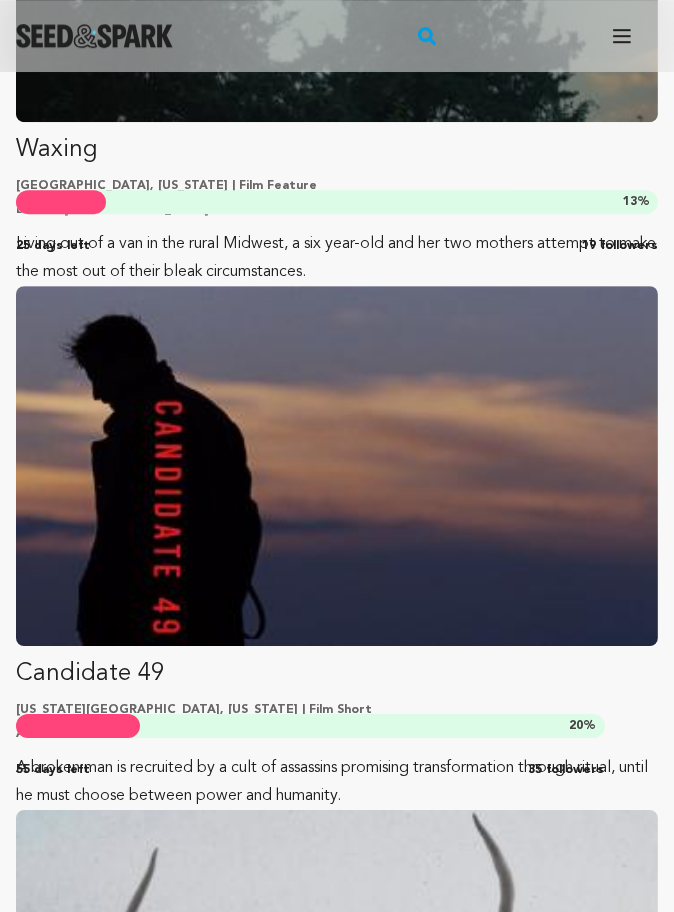 click at bounding box center [337, 466] 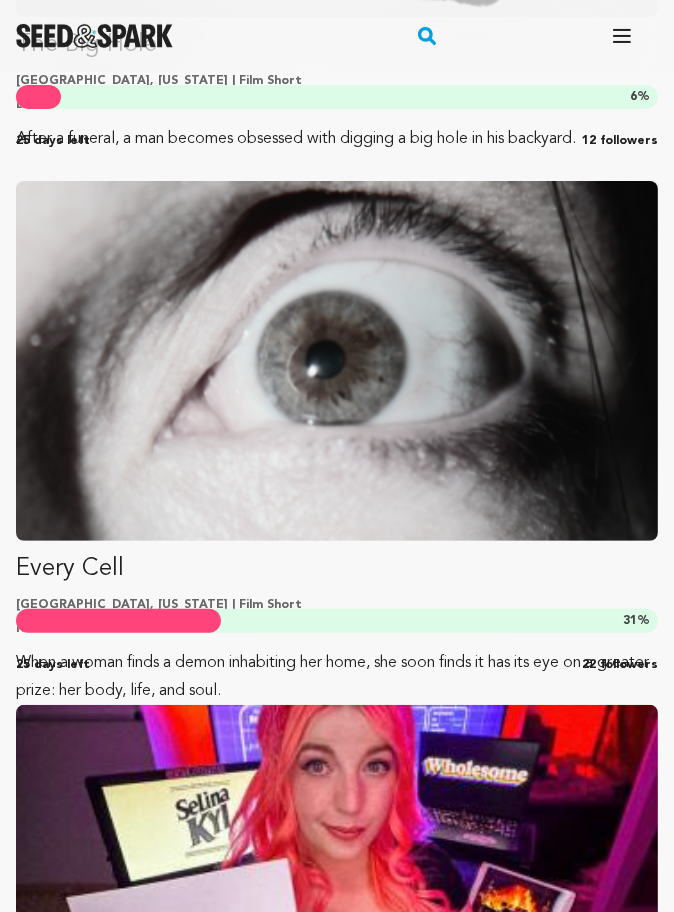 scroll, scrollTop: 13427, scrollLeft: 0, axis: vertical 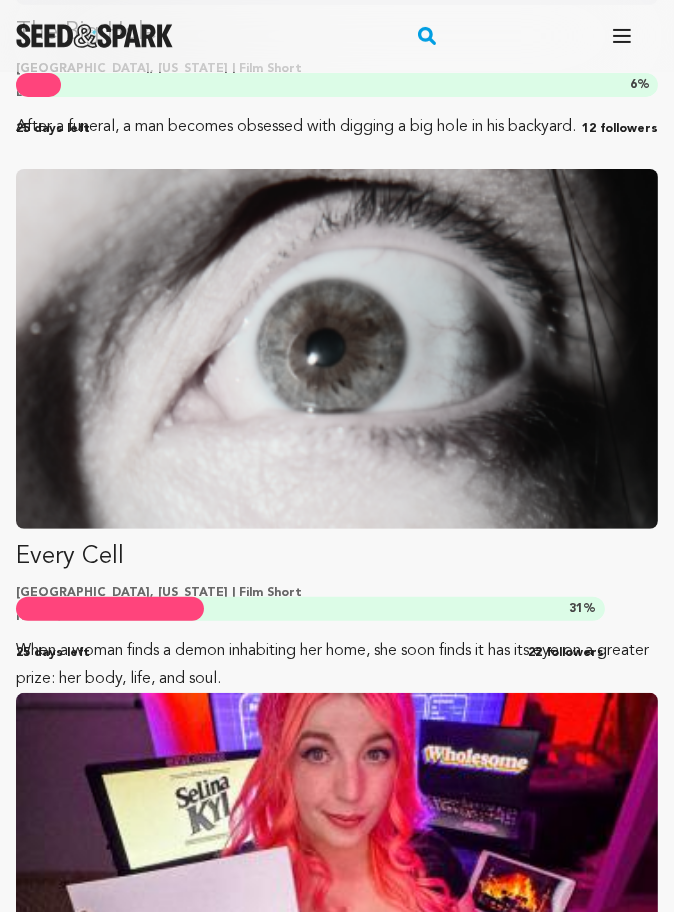 click at bounding box center [337, 349] 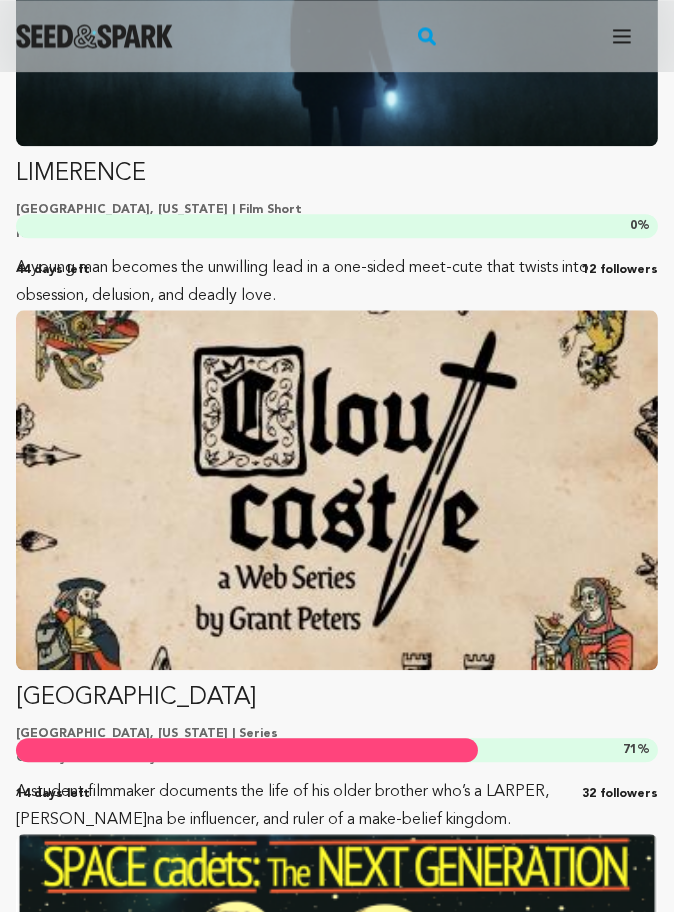 scroll, scrollTop: 35933, scrollLeft: 0, axis: vertical 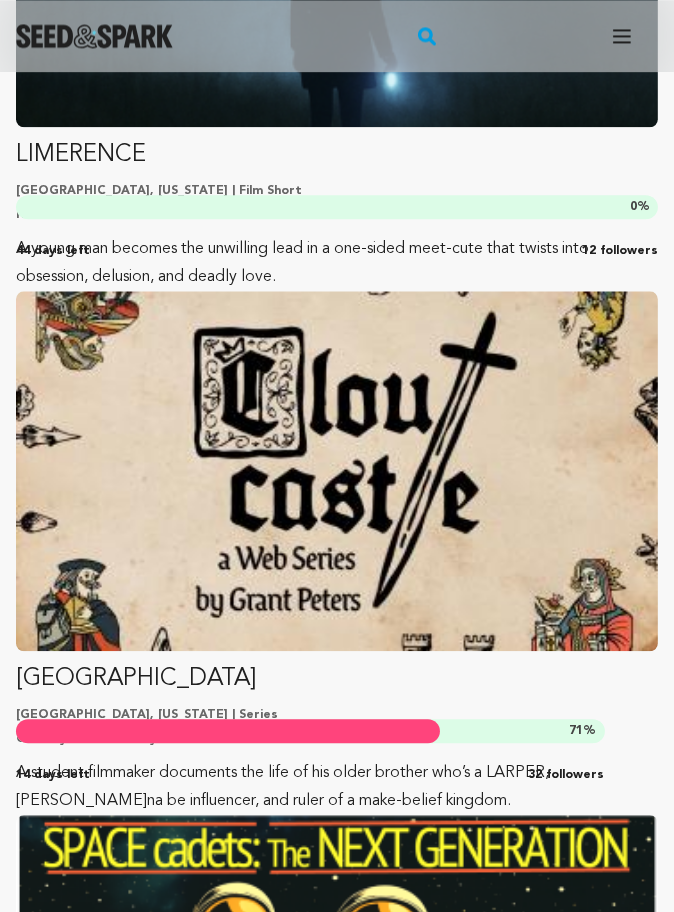 click at bounding box center [337, 471] 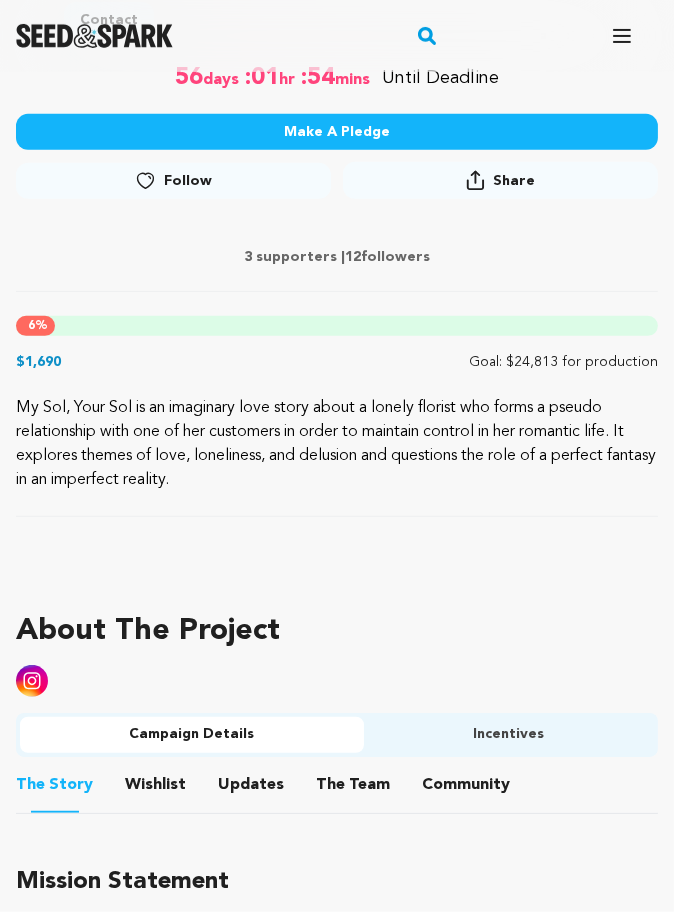 scroll, scrollTop: 707, scrollLeft: 0, axis: vertical 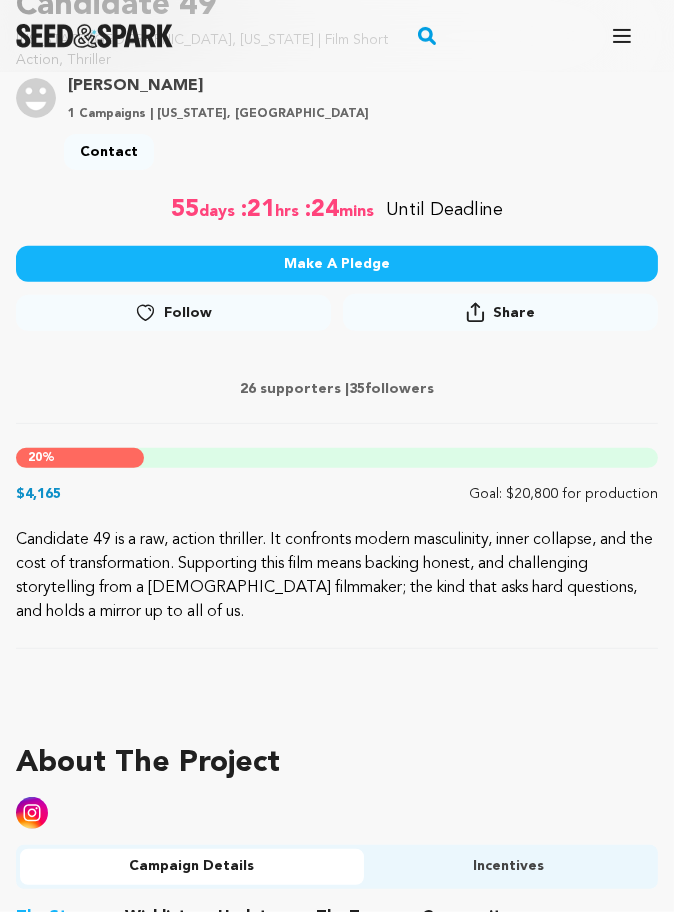 click on "Incentives" at bounding box center [509, 867] 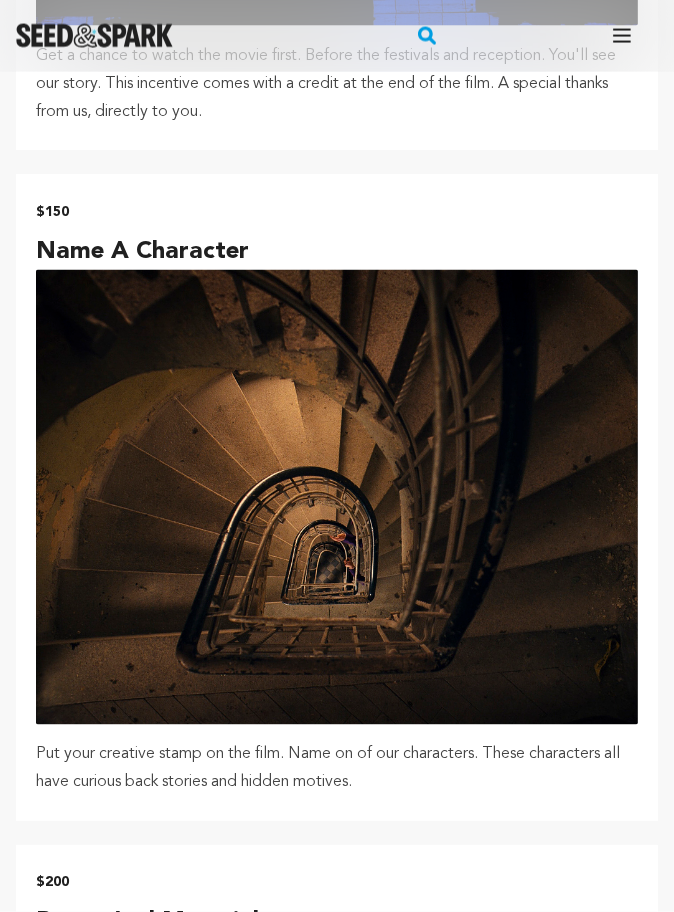 scroll, scrollTop: 2861, scrollLeft: 0, axis: vertical 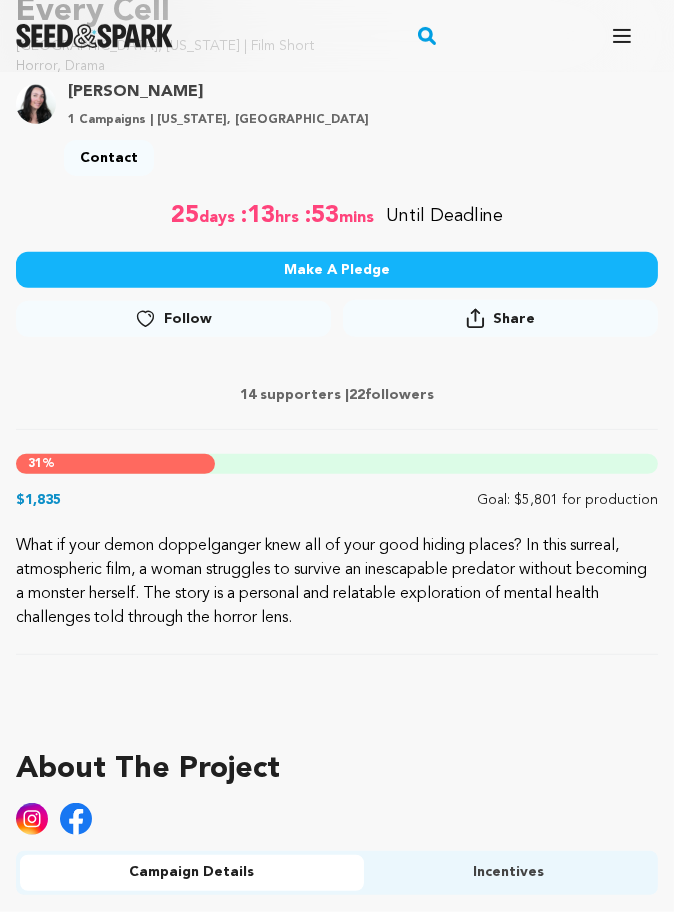 click on "Incentives" at bounding box center (509, 873) 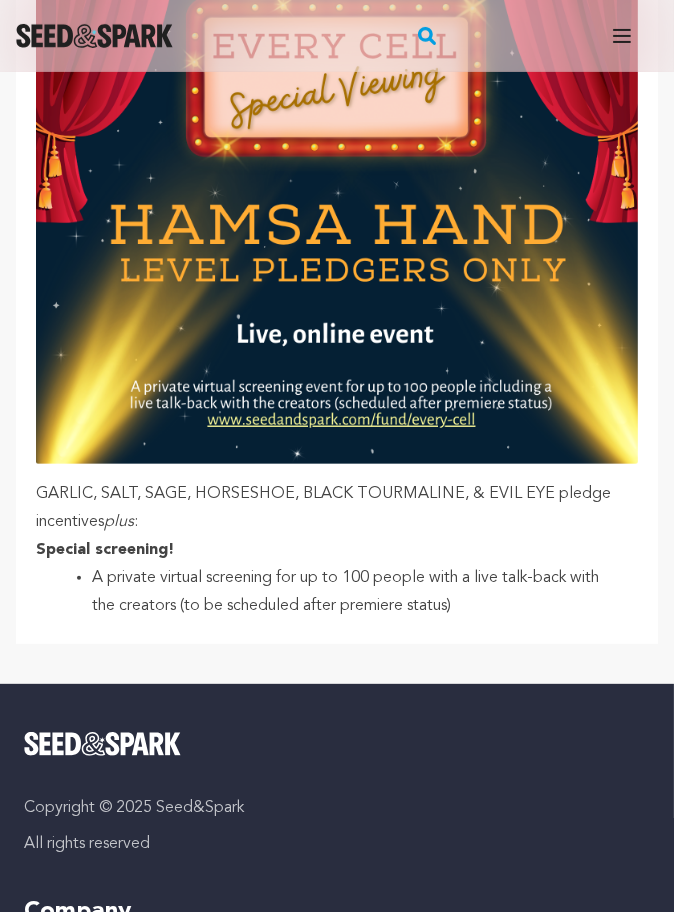 scroll, scrollTop: 0, scrollLeft: 0, axis: both 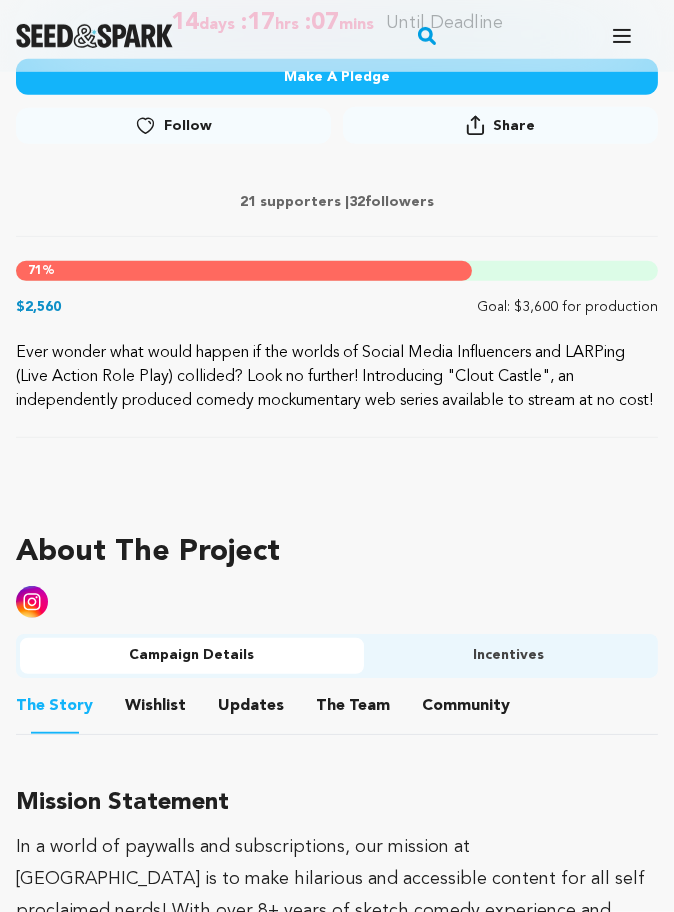 click on "Incentives" at bounding box center (509, 656) 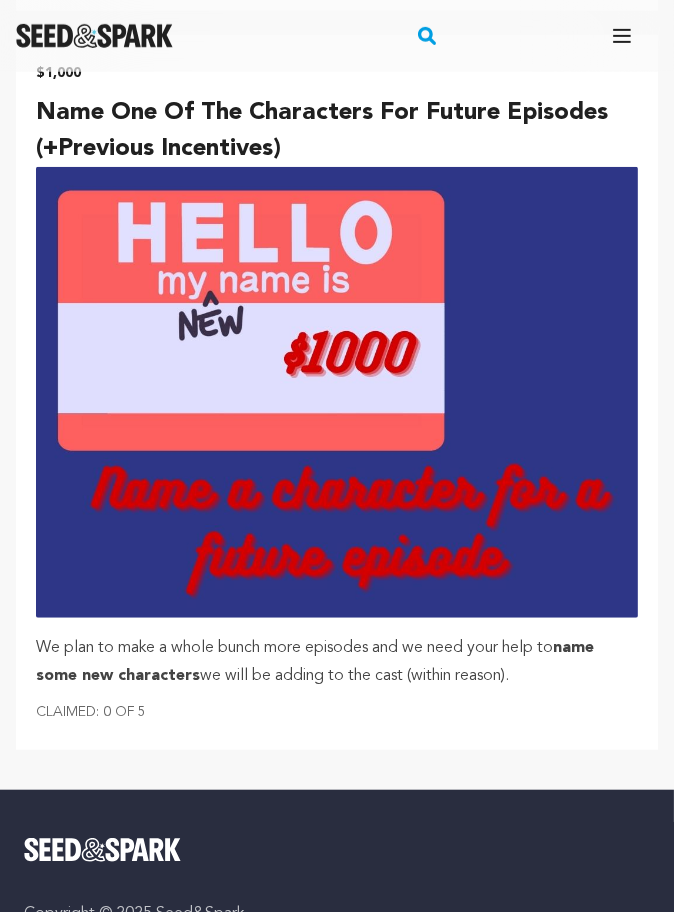 scroll, scrollTop: 0, scrollLeft: 0, axis: both 